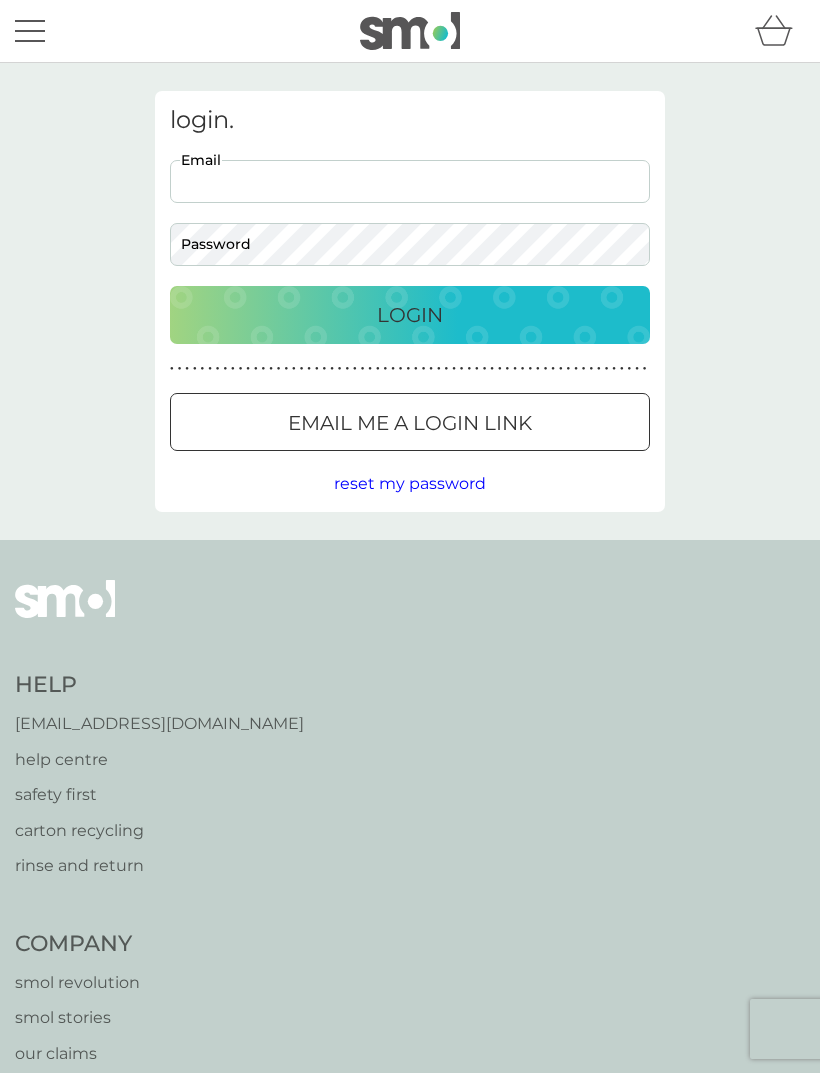 scroll, scrollTop: 0, scrollLeft: 0, axis: both 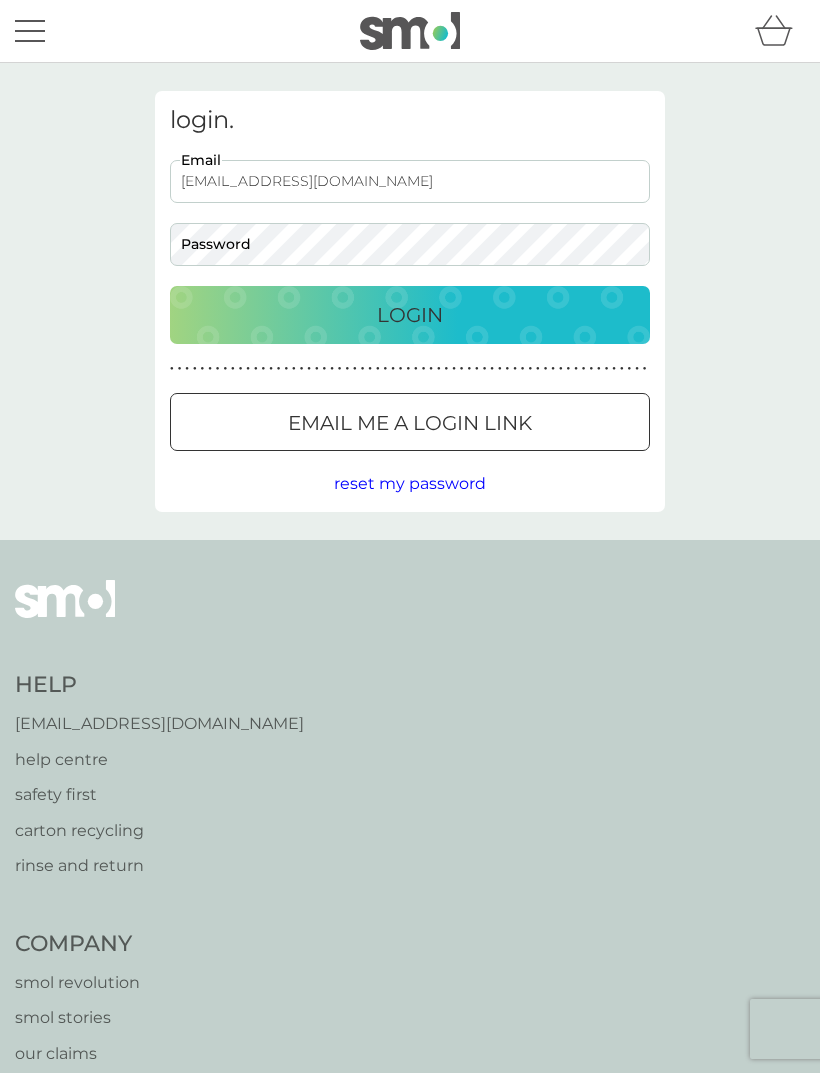click on "Login" at bounding box center (410, 315) 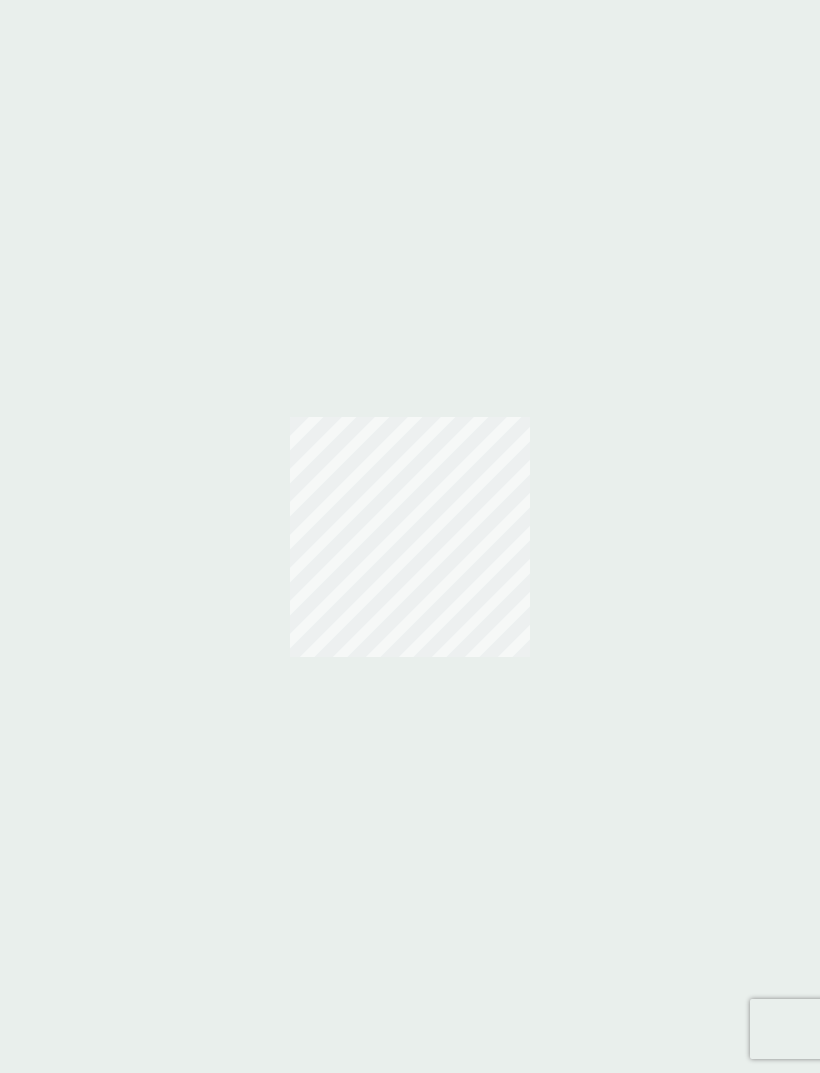 scroll, scrollTop: 0, scrollLeft: 0, axis: both 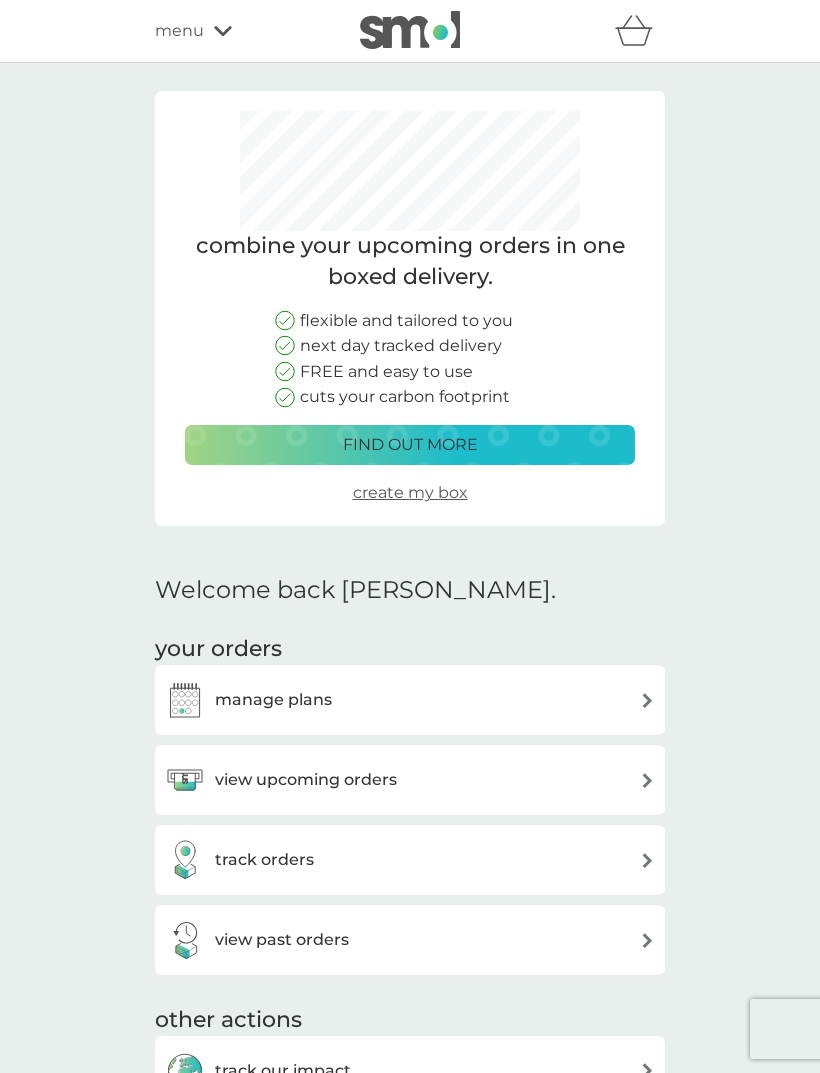 click on "manage plans" at bounding box center [410, 700] 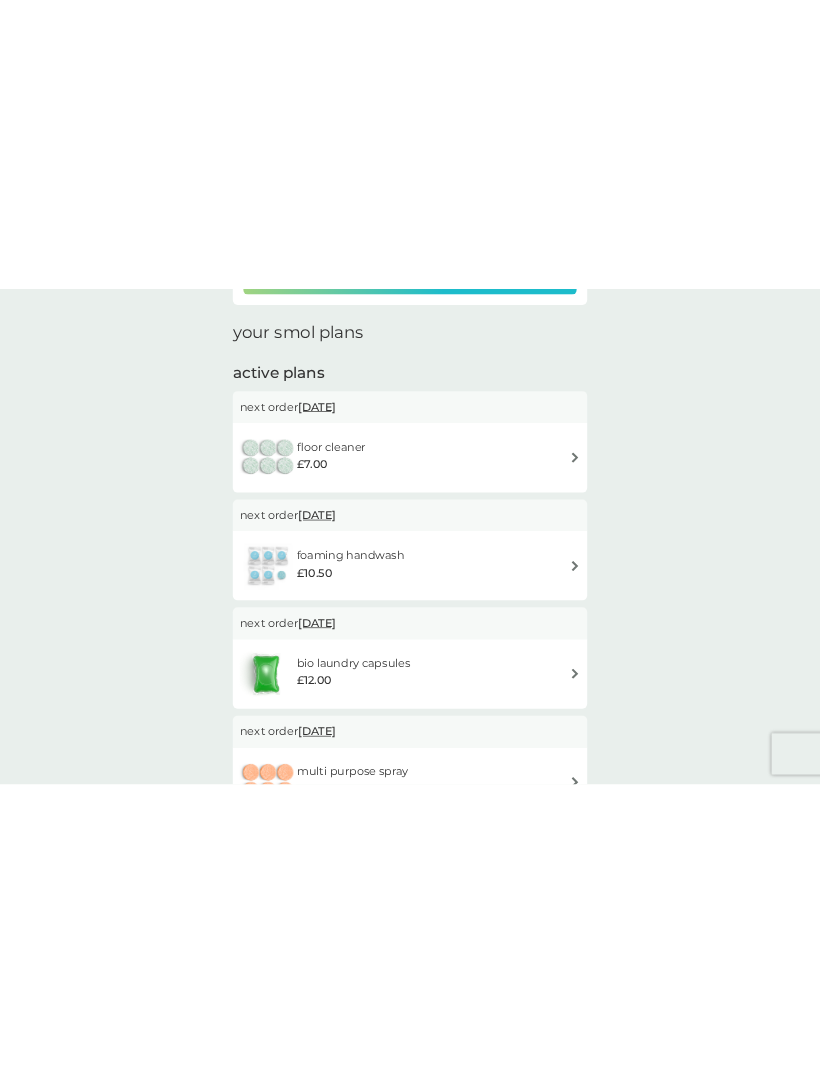 scroll, scrollTop: 0, scrollLeft: 0, axis: both 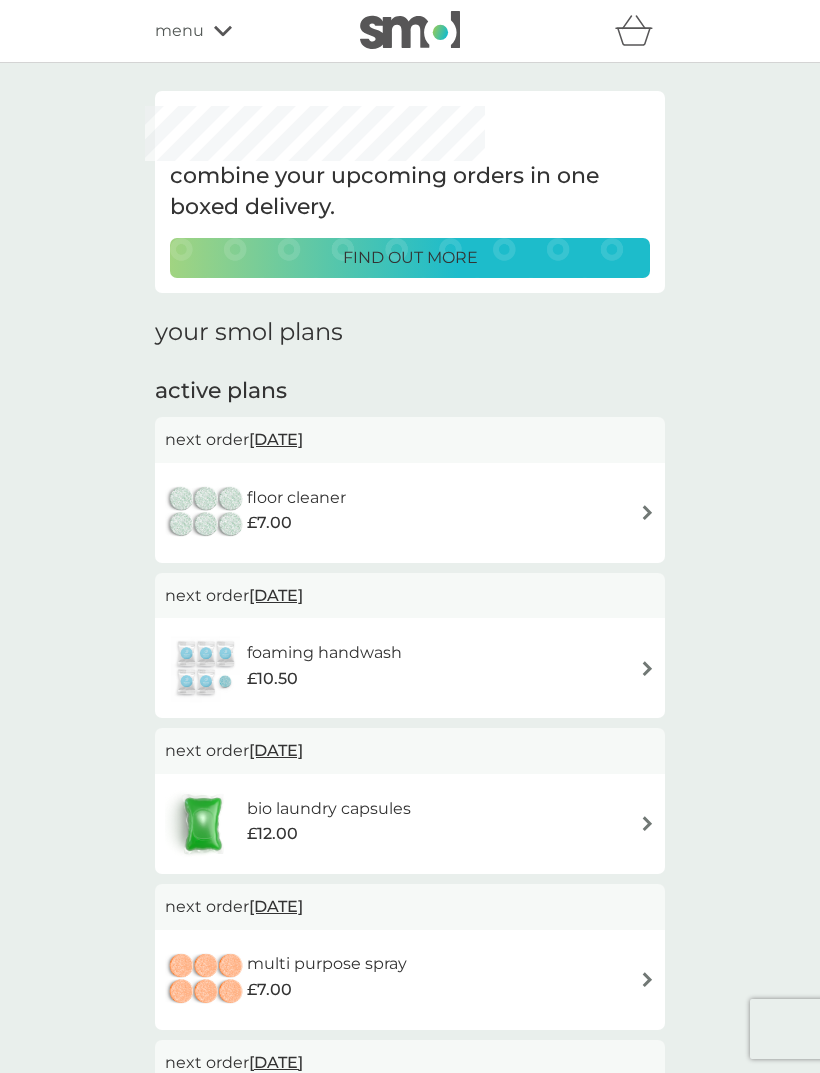 click on "18 Jul 2025" at bounding box center (276, 439) 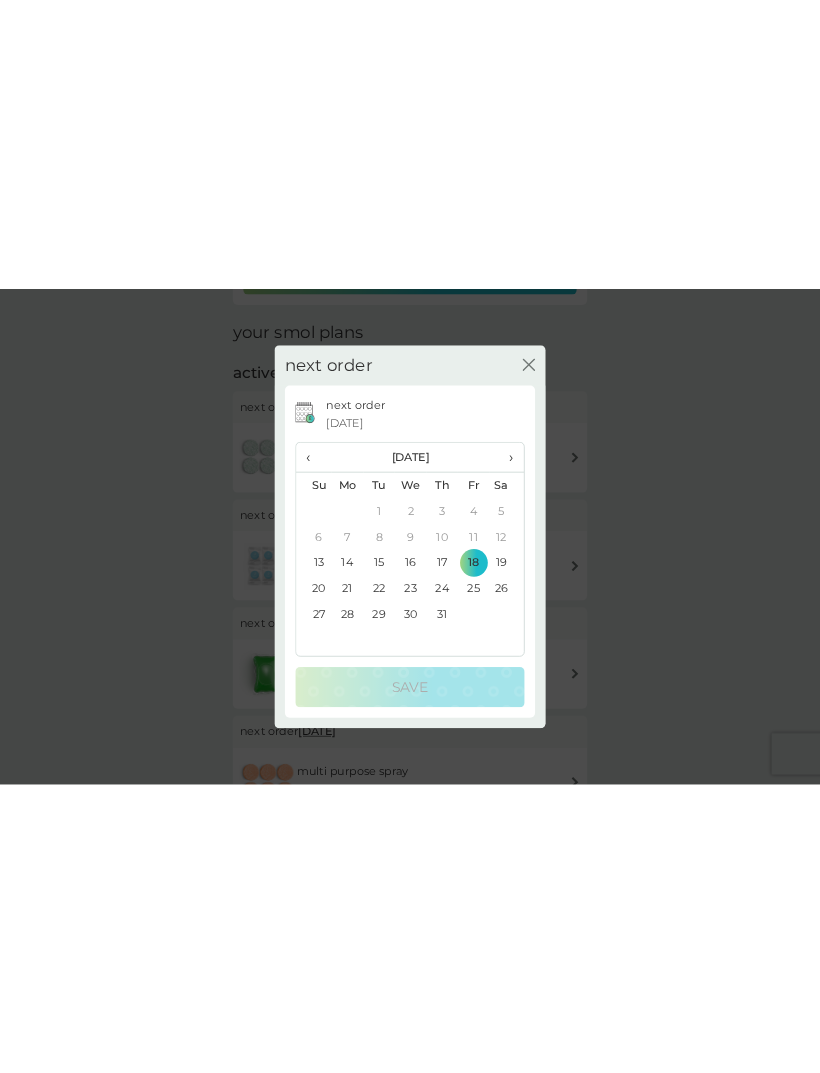 scroll, scrollTop: 0, scrollLeft: 0, axis: both 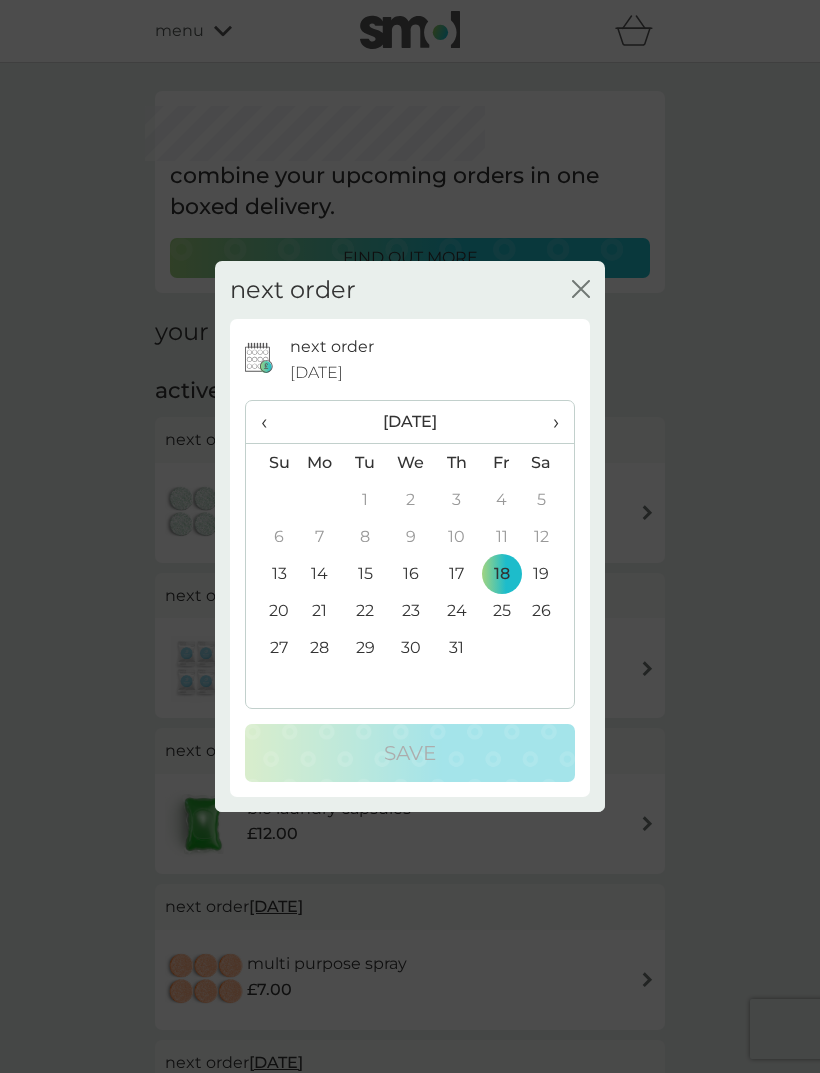 click on "31" at bounding box center (456, 647) 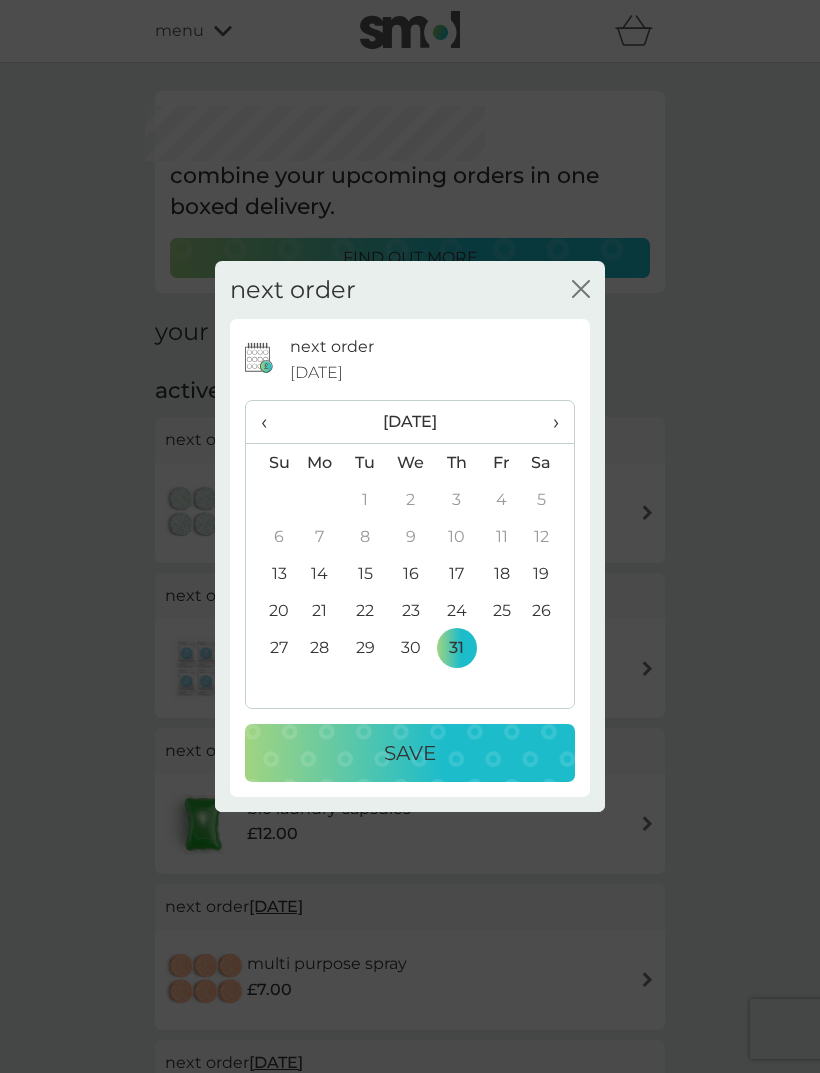 click on "Save" at bounding box center [410, 753] 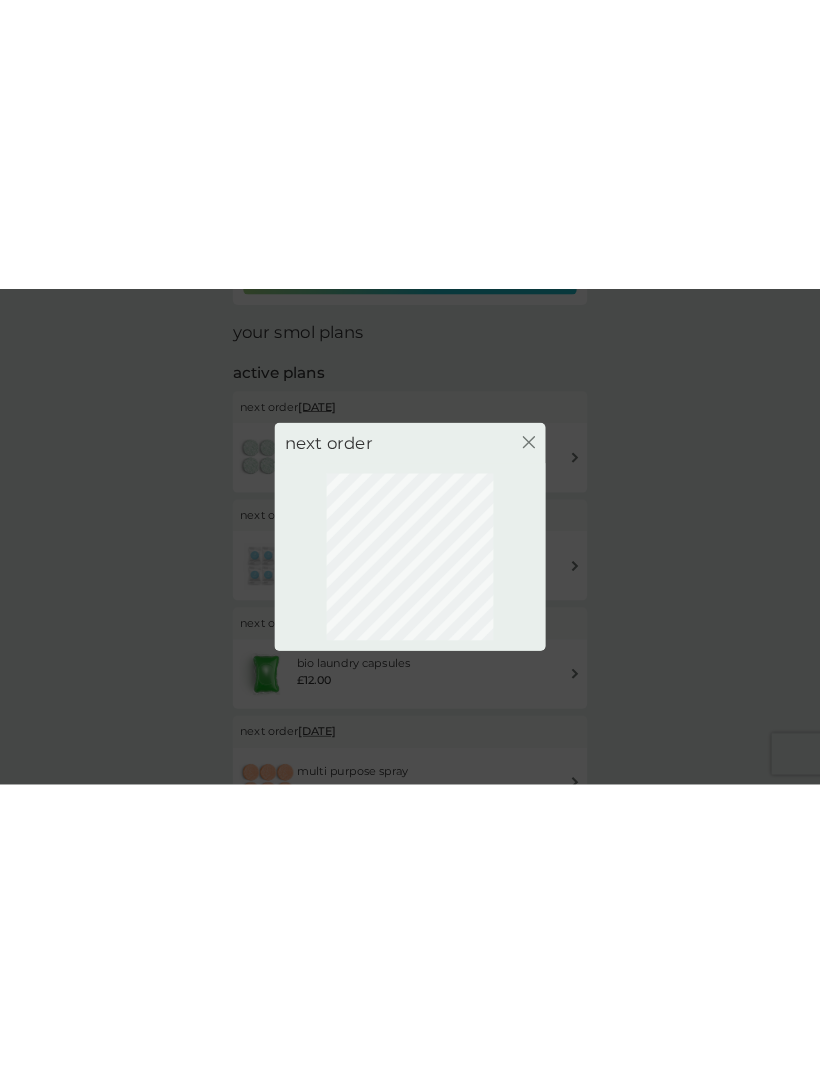 scroll, scrollTop: 0, scrollLeft: 0, axis: both 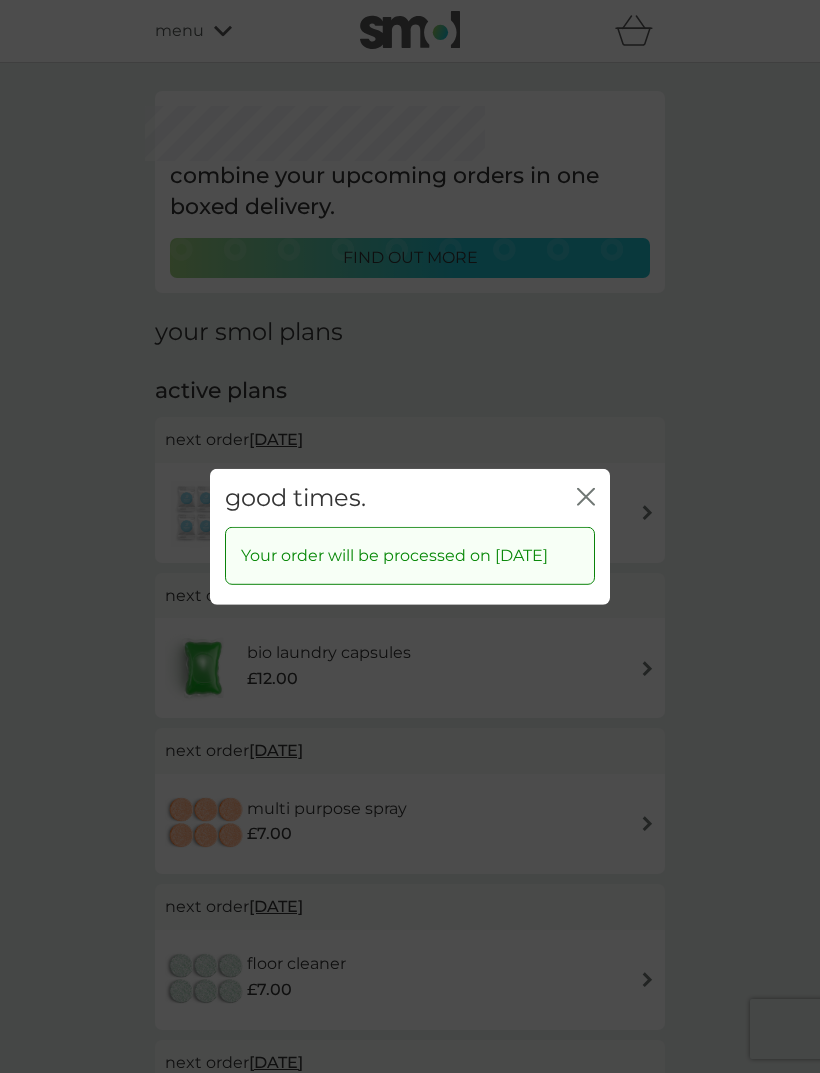 click 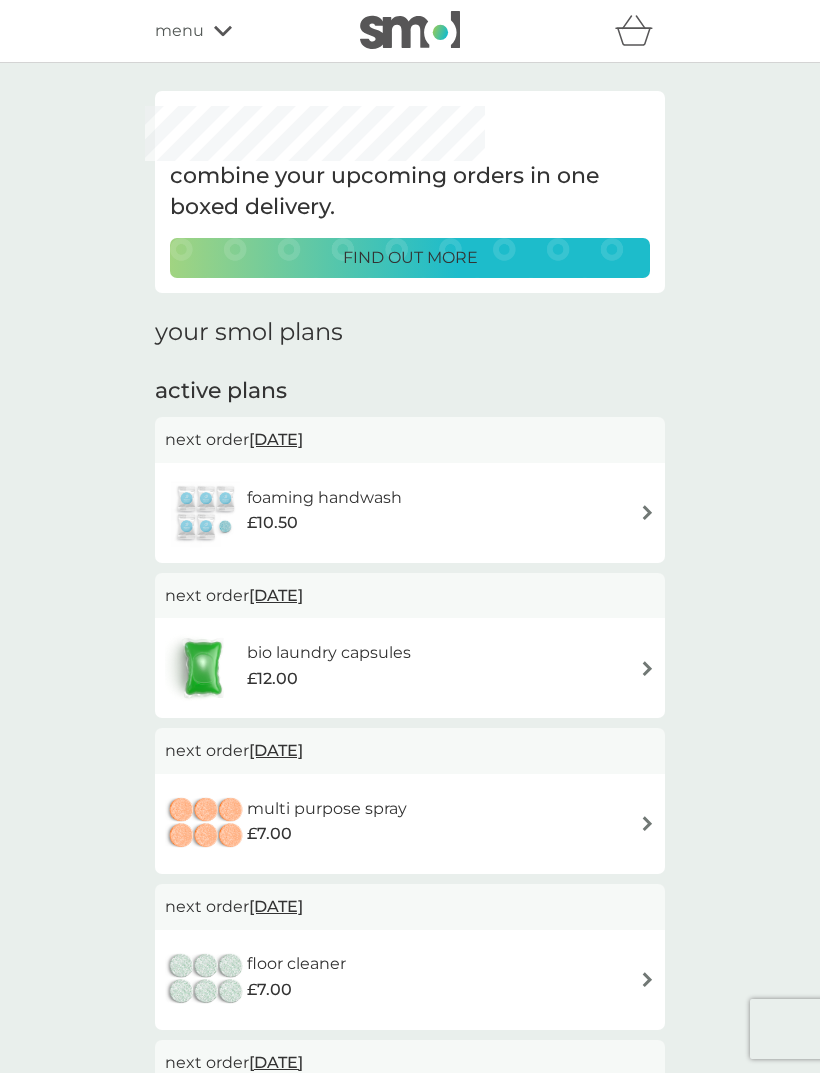 click on "18 Jul 2025" at bounding box center [276, 439] 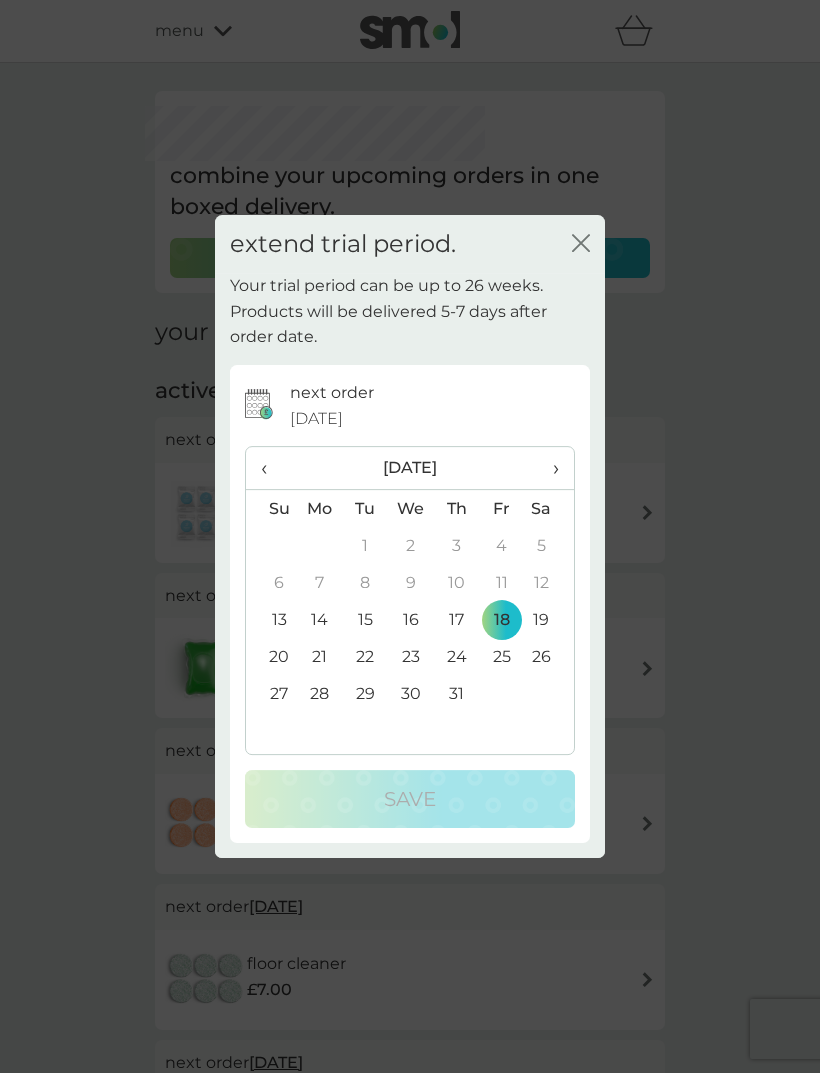 click on "31" at bounding box center (456, 693) 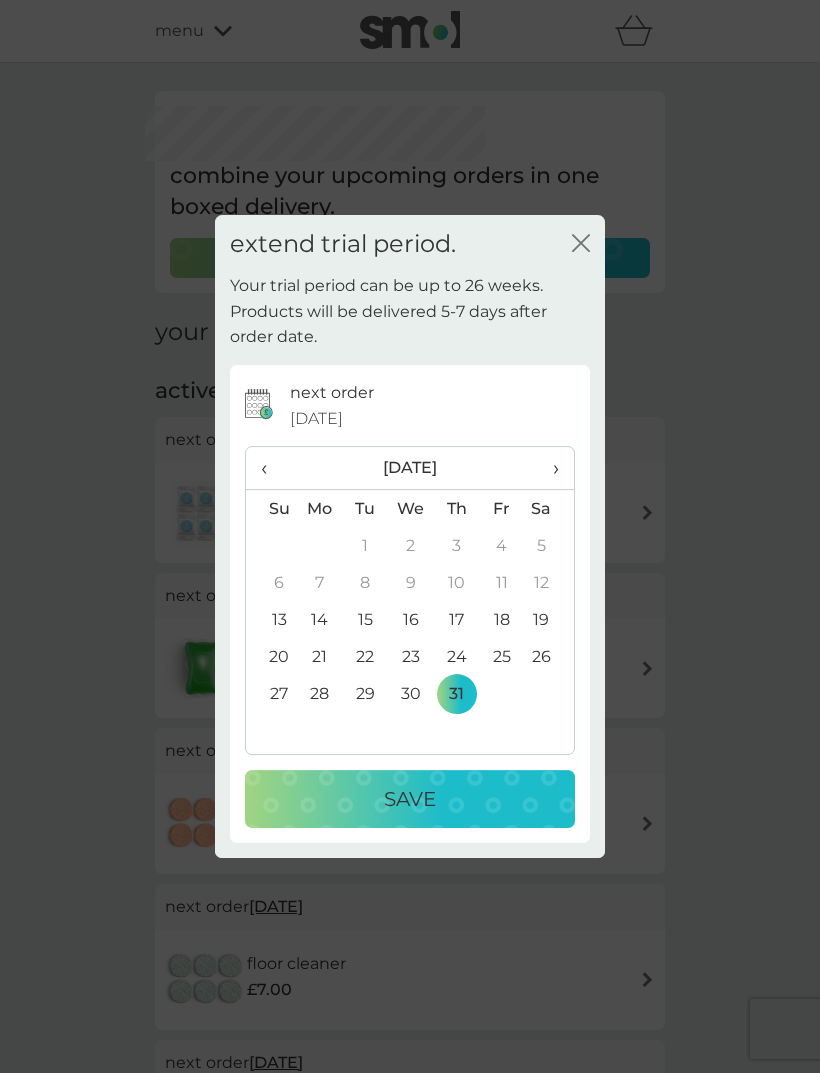 click on "Save" at bounding box center (410, 799) 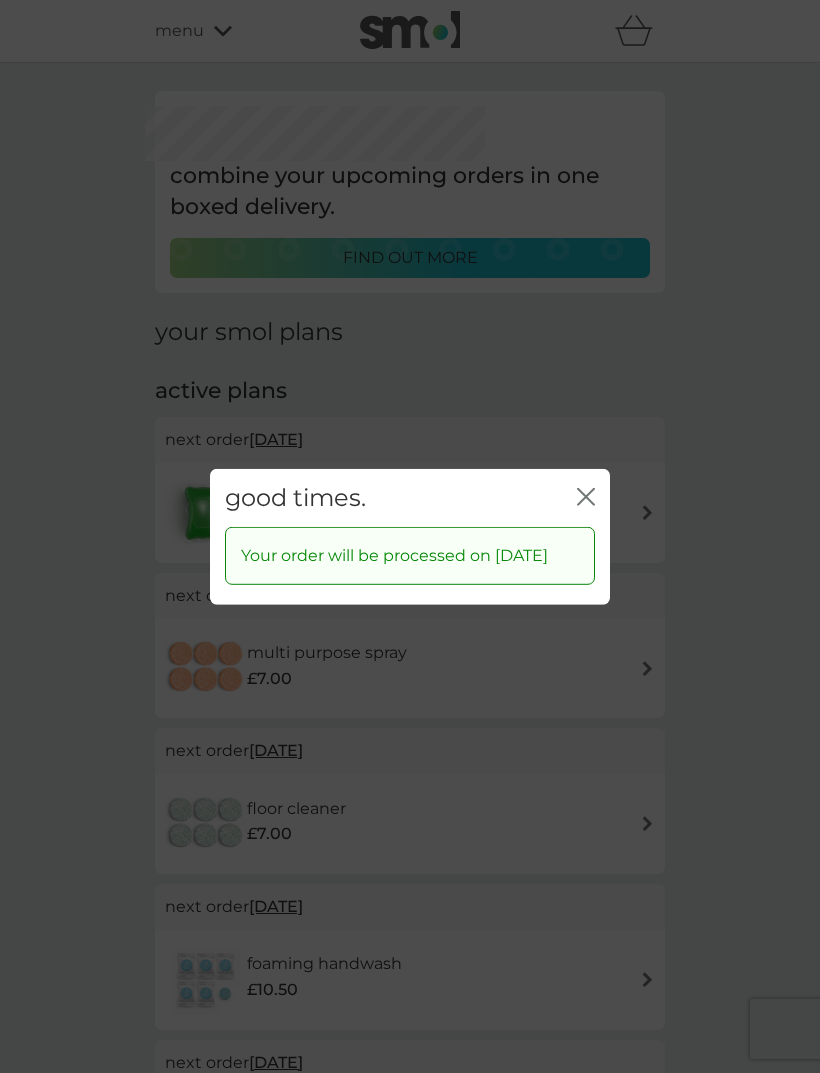 click on "close" 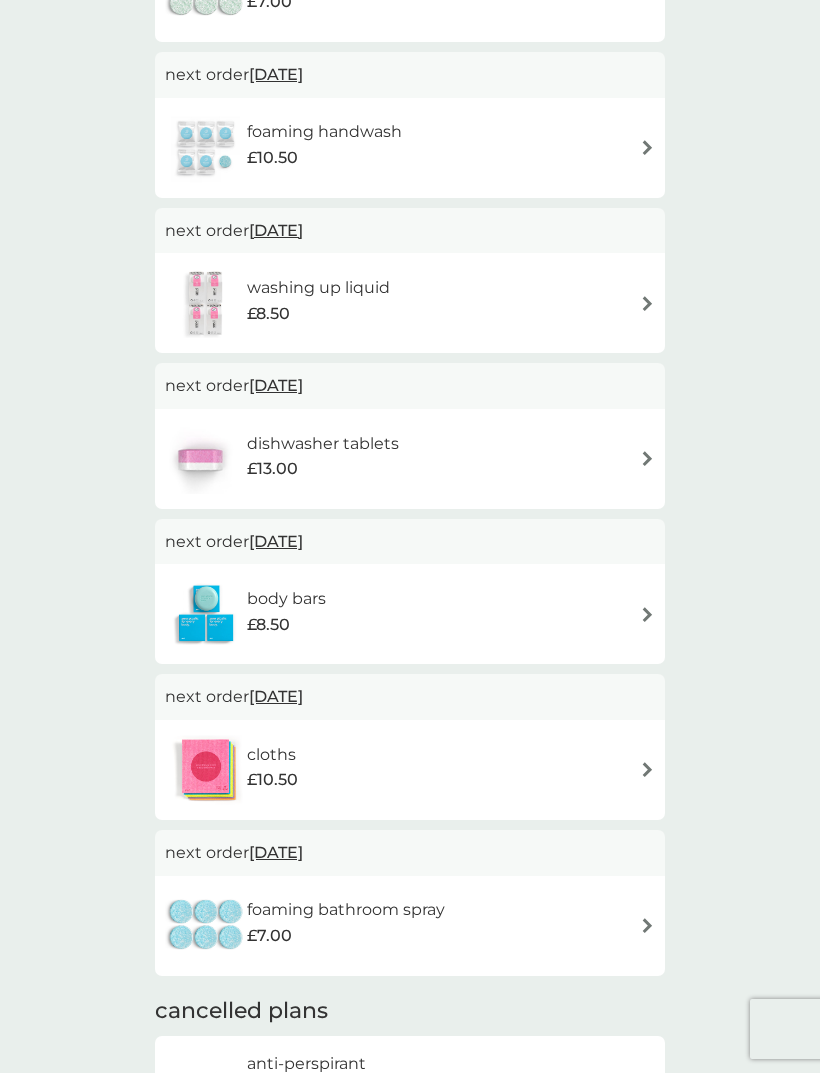 scroll, scrollTop: 845, scrollLeft: 0, axis: vertical 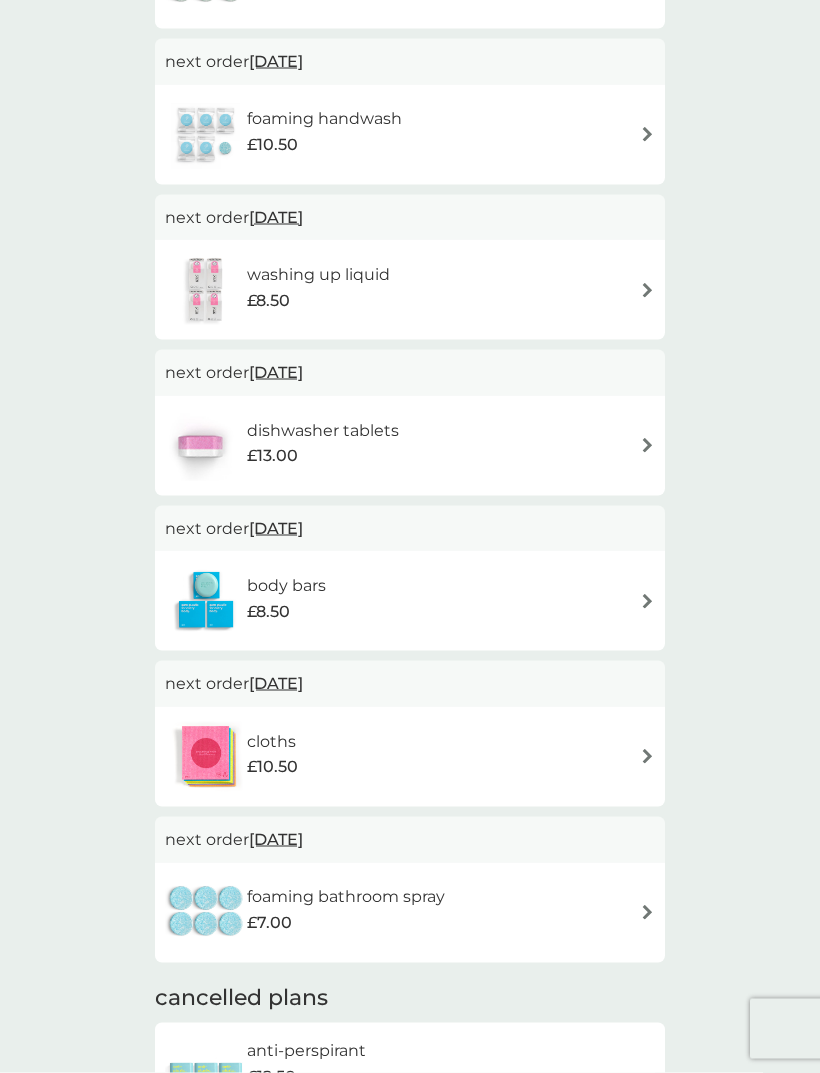 click on "25 Dec 2025" at bounding box center (276, 839) 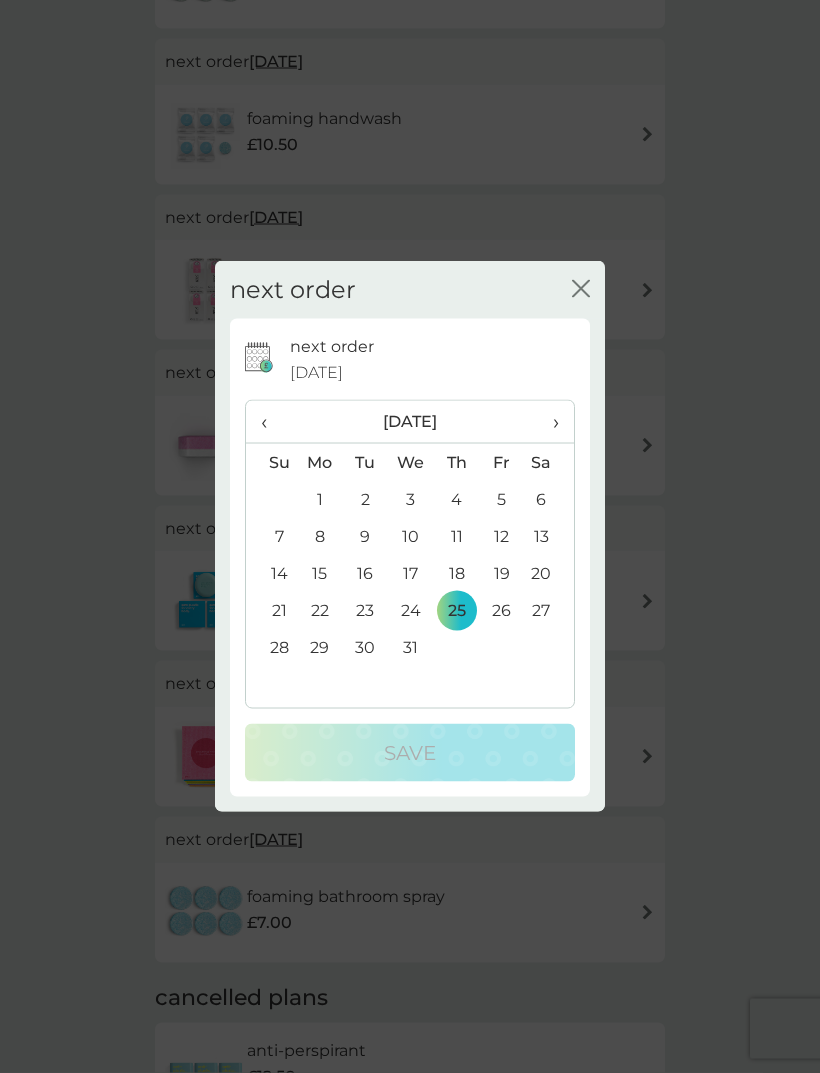 scroll, scrollTop: 846, scrollLeft: 0, axis: vertical 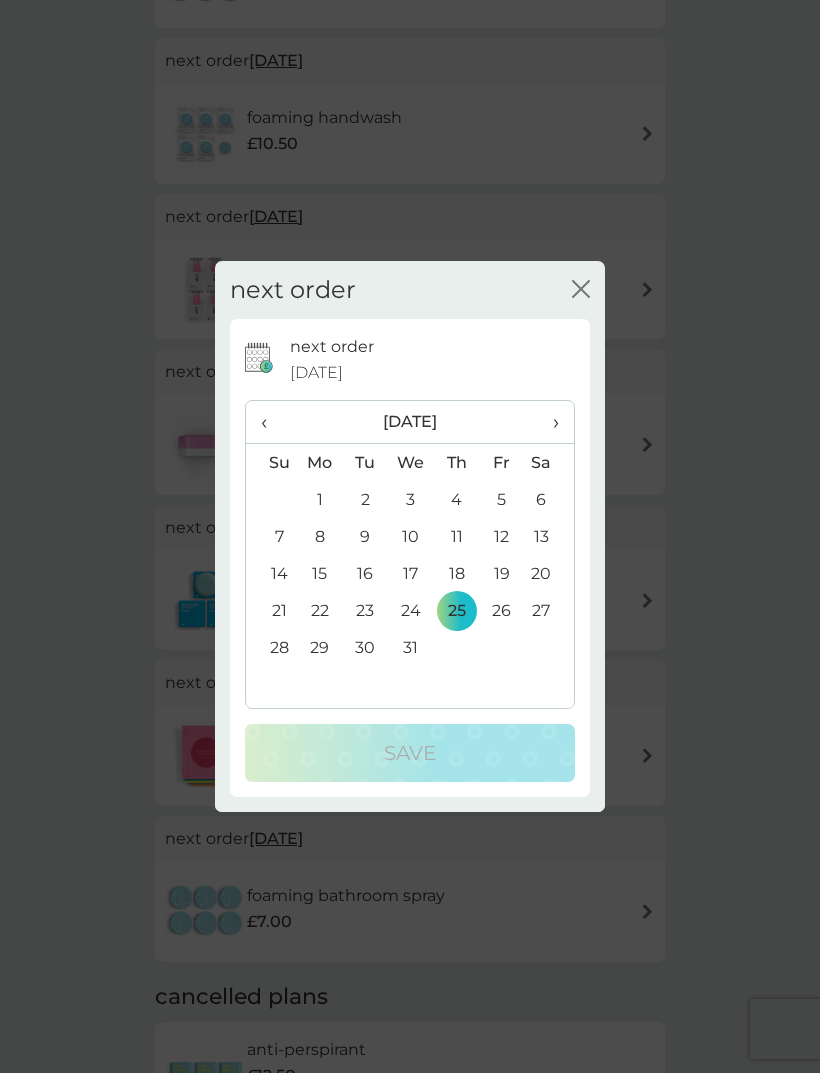 click on "next order close next order 25 Dec 2025 ‹ December 2025 › Su Mo Tu We Th Fr Sa 30 1 2 3 4 5 6 7 8 9 10 11 12 13 14 15 16 17 18 19 20 21 22 23 24 25 26 27 28 29 30 31 1 2 3 4 5 6 7 8 9 10 Save" at bounding box center [410, 536] 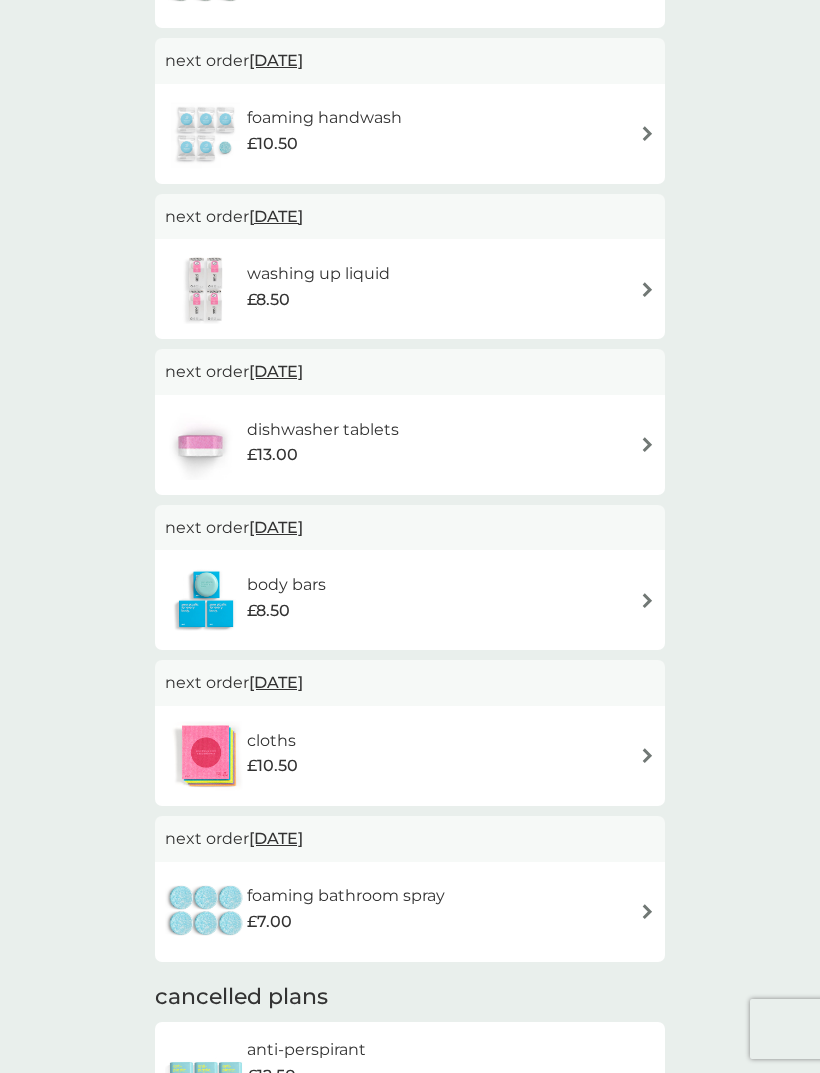 click on "£7.00" at bounding box center (346, 922) 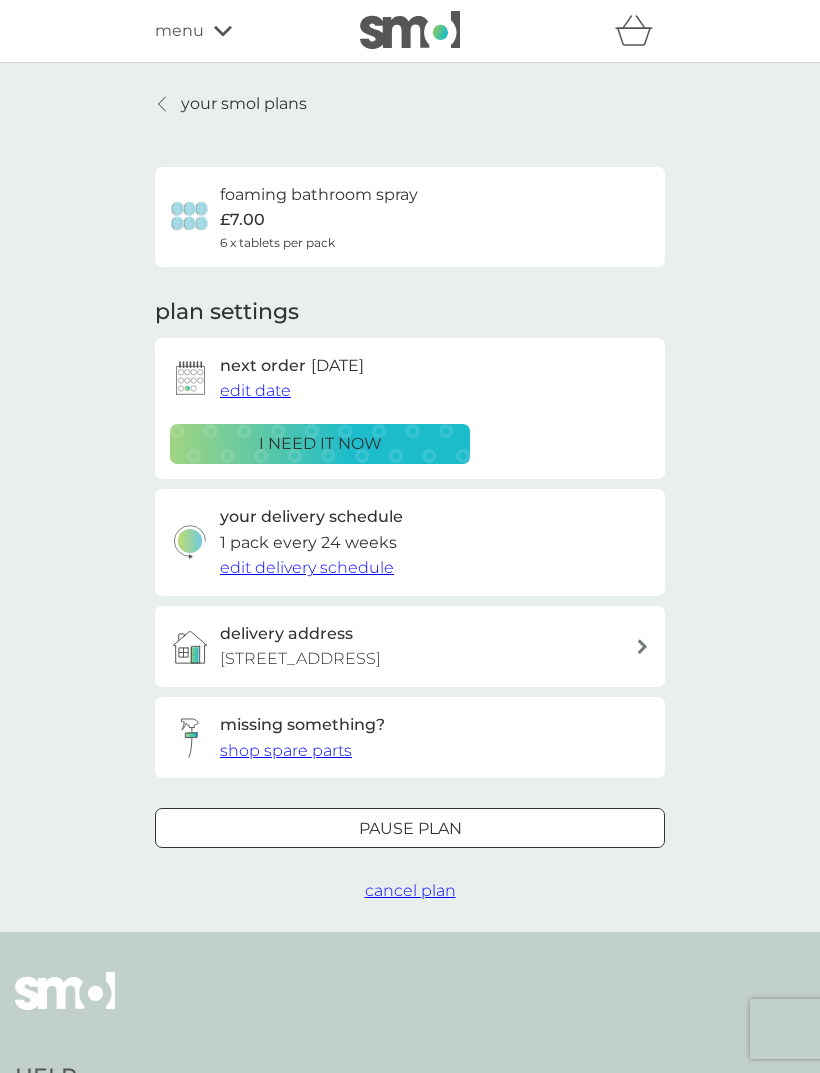 click on "edit delivery schedule" at bounding box center [307, 567] 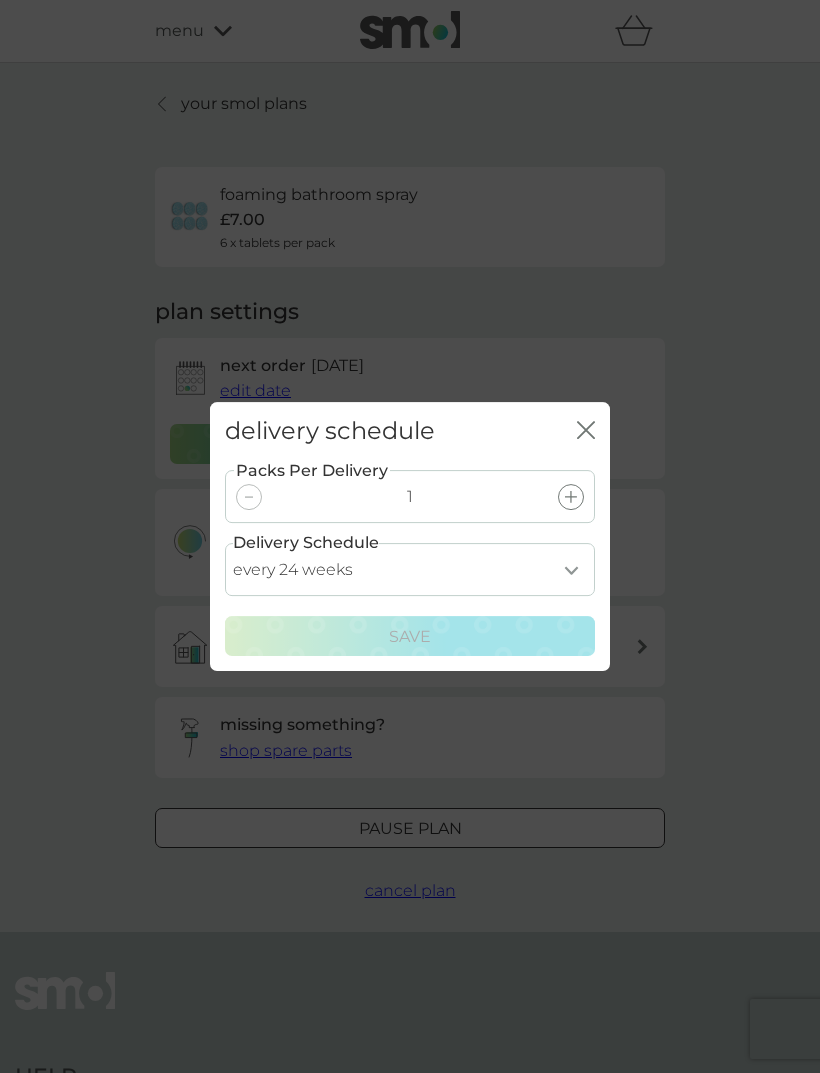 click on "every 1 week every 2 weeks every 3 weeks every 4 weeks every 5 weeks every 6 weeks every 7 weeks every 8 weeks every 9 weeks every 10 weeks every 11 weeks every 12 weeks every 13 weeks every 14 weeks every 15 weeks every 16 weeks every 17 weeks every 18 weeks every 19 weeks every 20 weeks every 21 weeks every 22 weeks every 23 weeks every 24 weeks every 25 weeks every 26 weeks every 27 weeks every 28 weeks every 29 weeks every 30 weeks every 31 weeks every 32 weeks every 33 weeks every 34 weeks every 35 weeks" at bounding box center [410, 569] 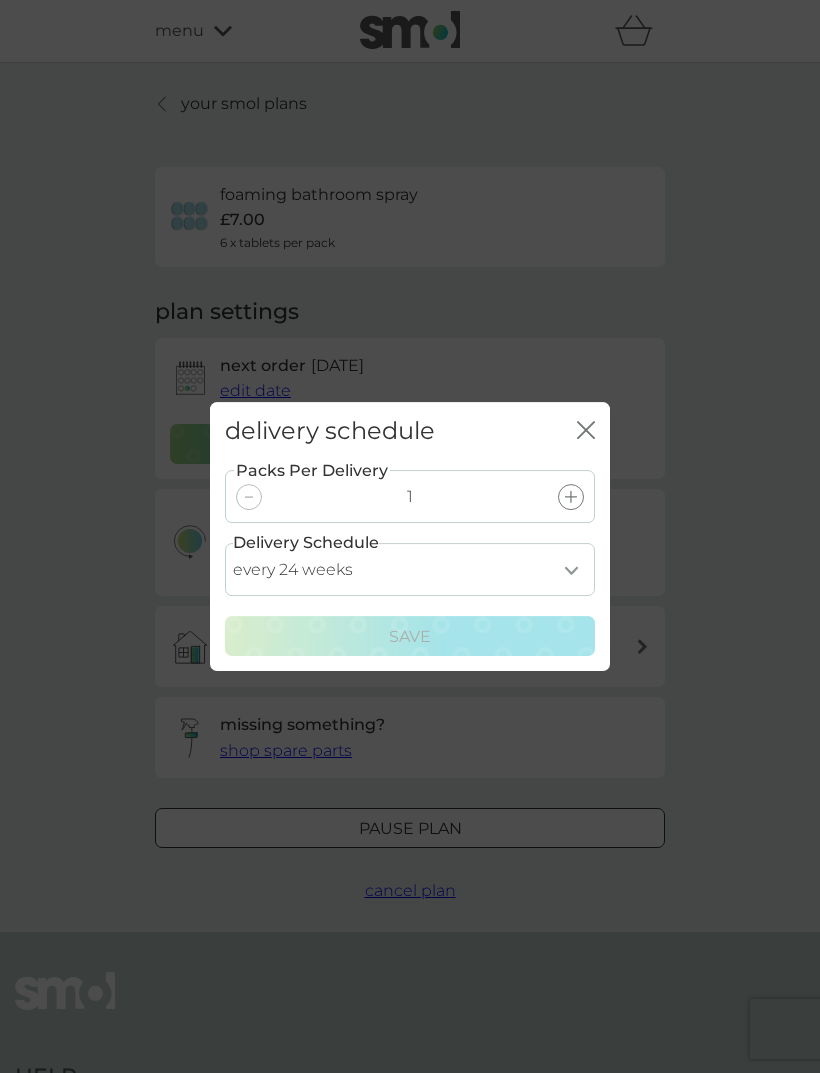 select on "84" 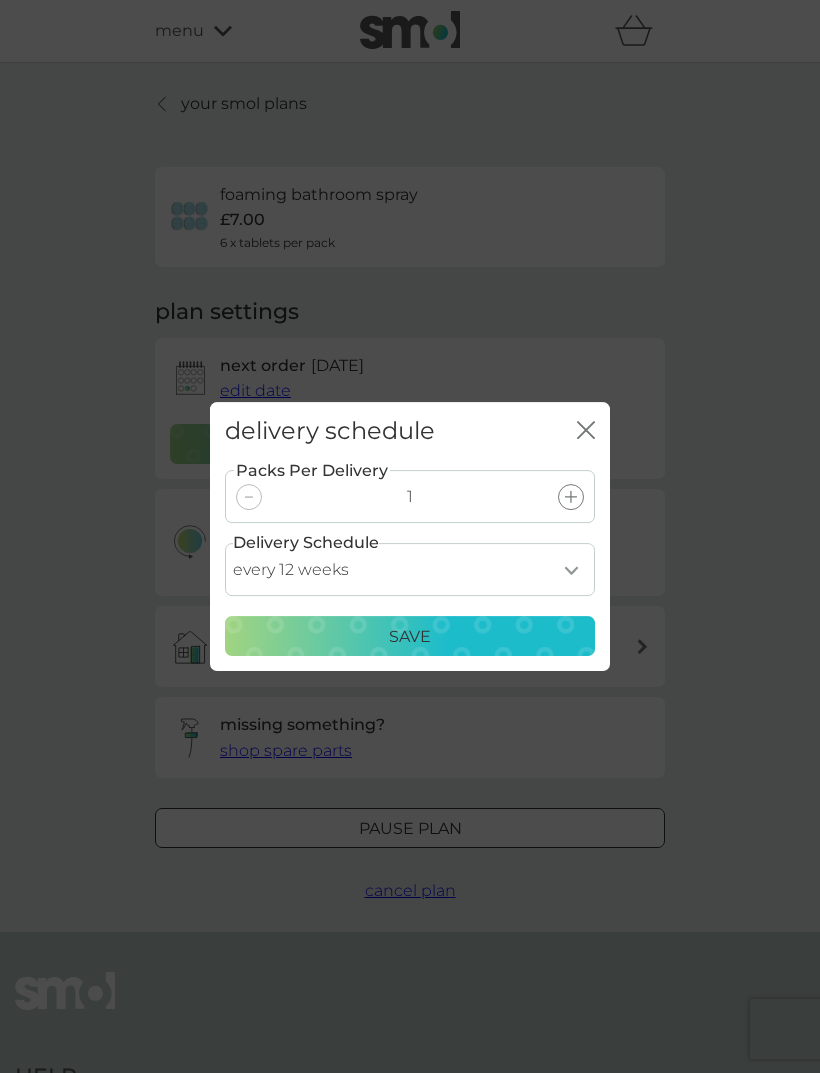 click on "Save" at bounding box center [410, 637] 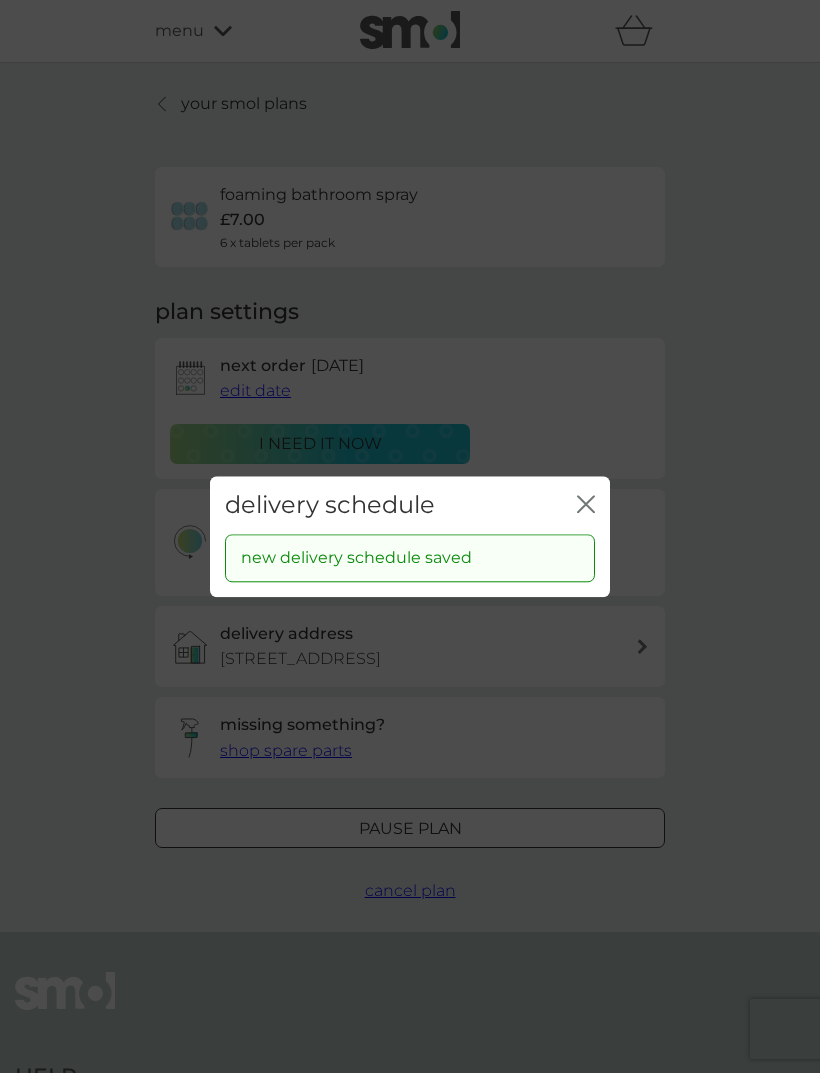 click on "close" 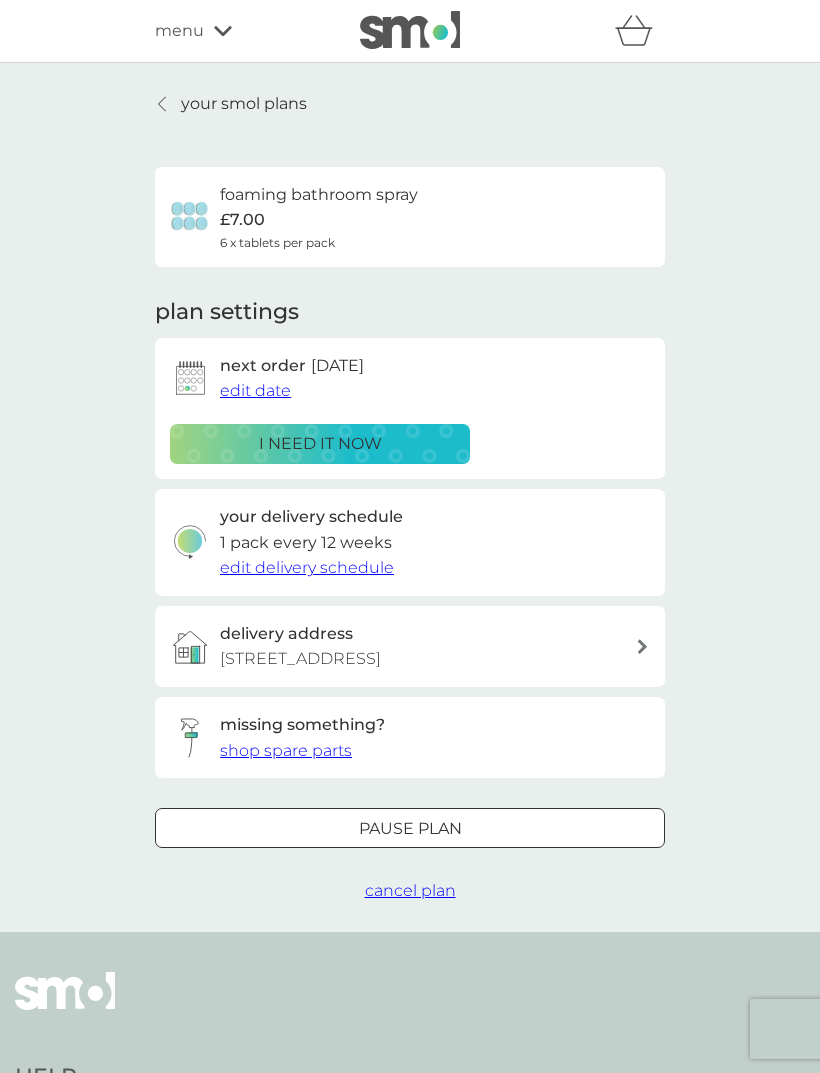 click on "edit date" at bounding box center [255, 390] 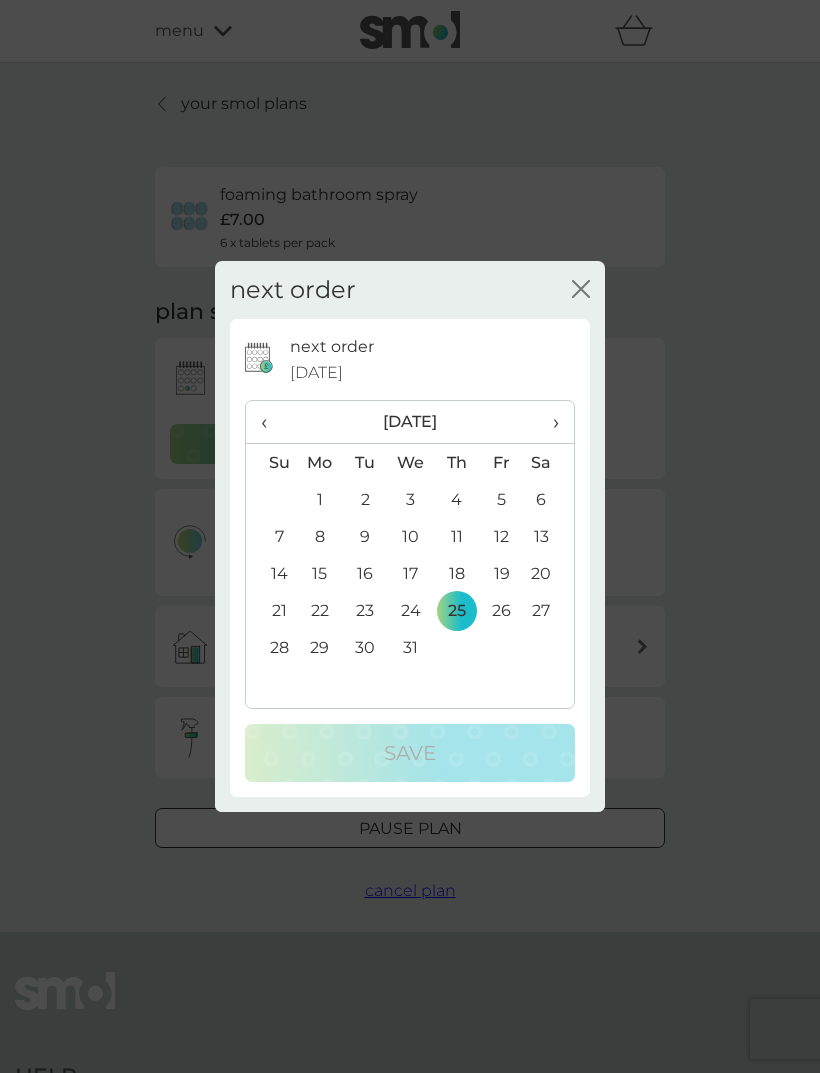 click on "‹" at bounding box center (271, 422) 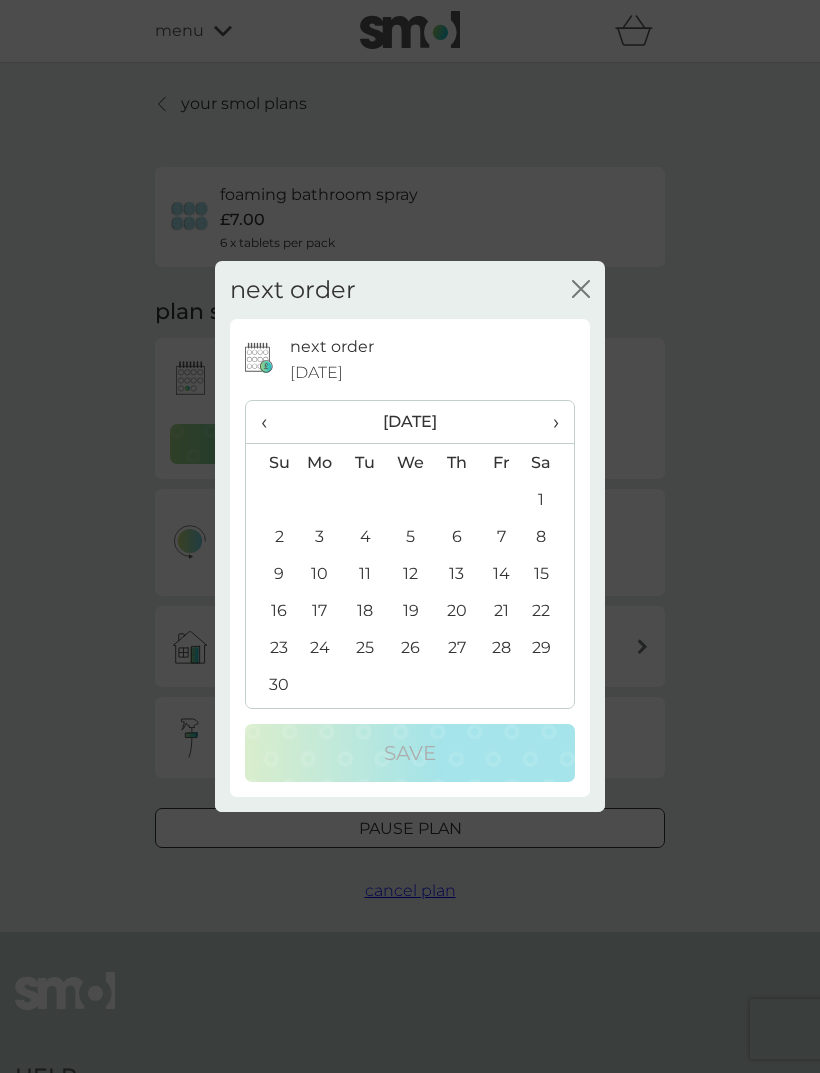 click on "‹" at bounding box center (271, 422) 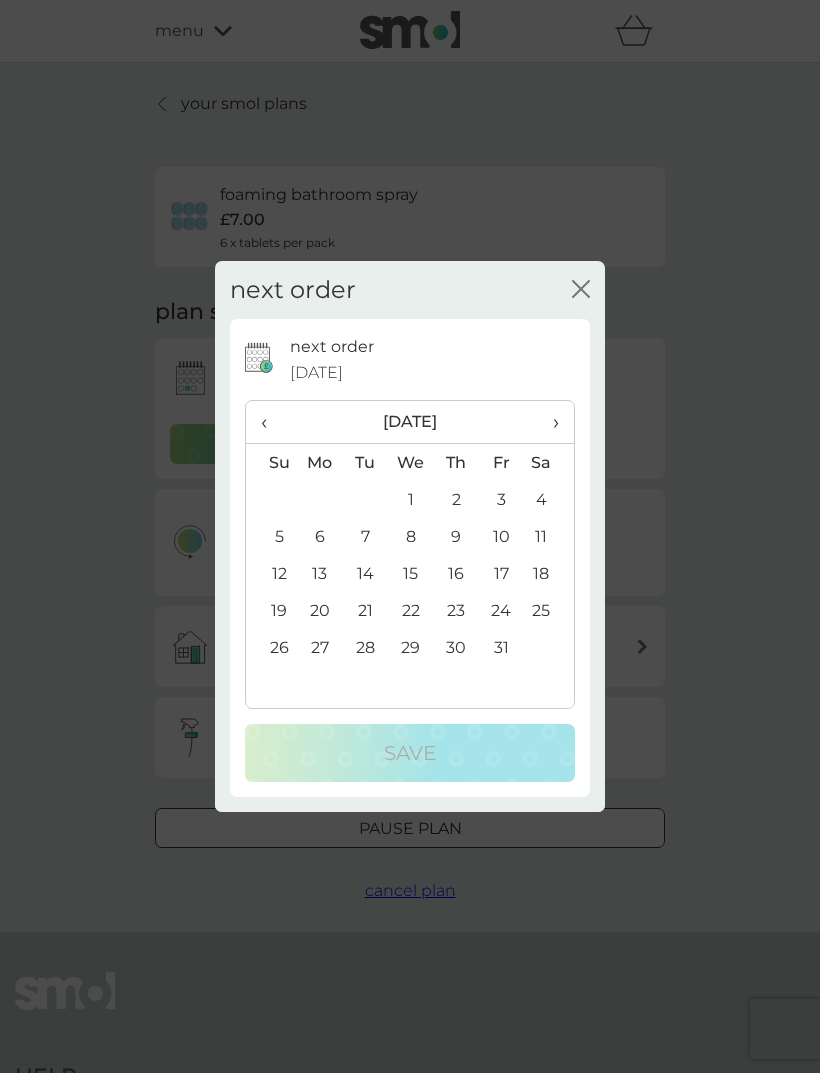 click on "‹" at bounding box center (271, 422) 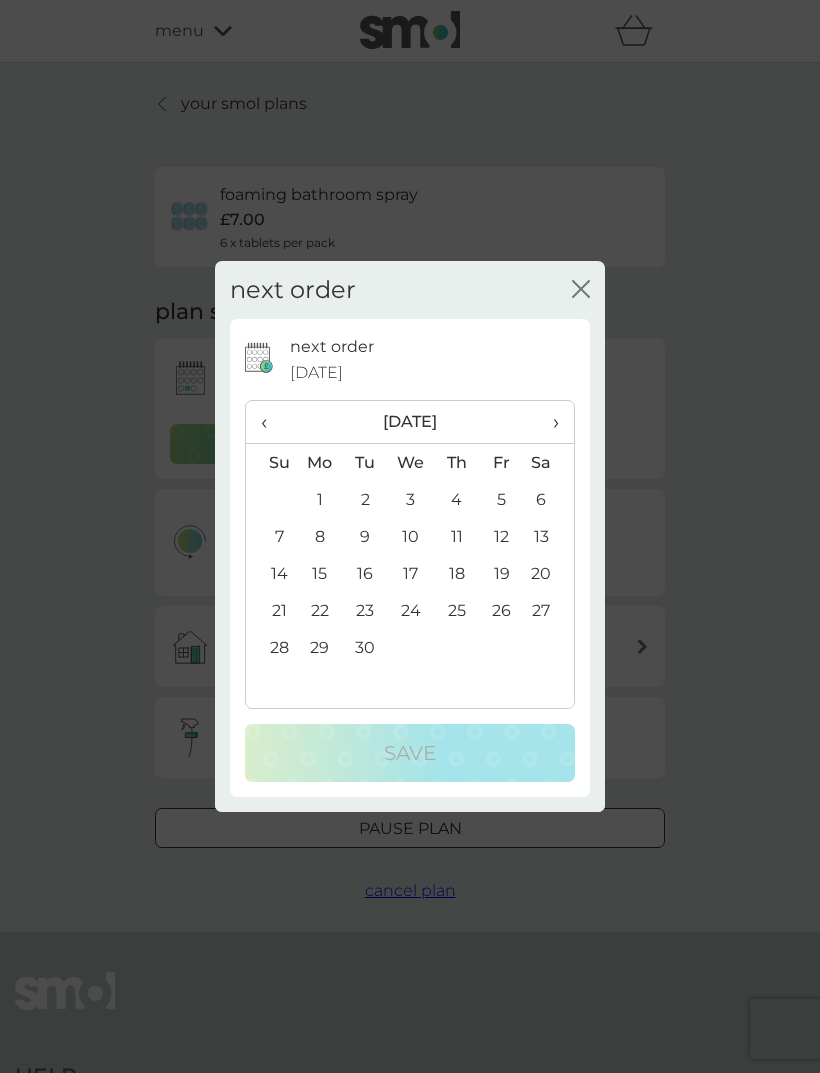 click on "‹" at bounding box center [271, 422] 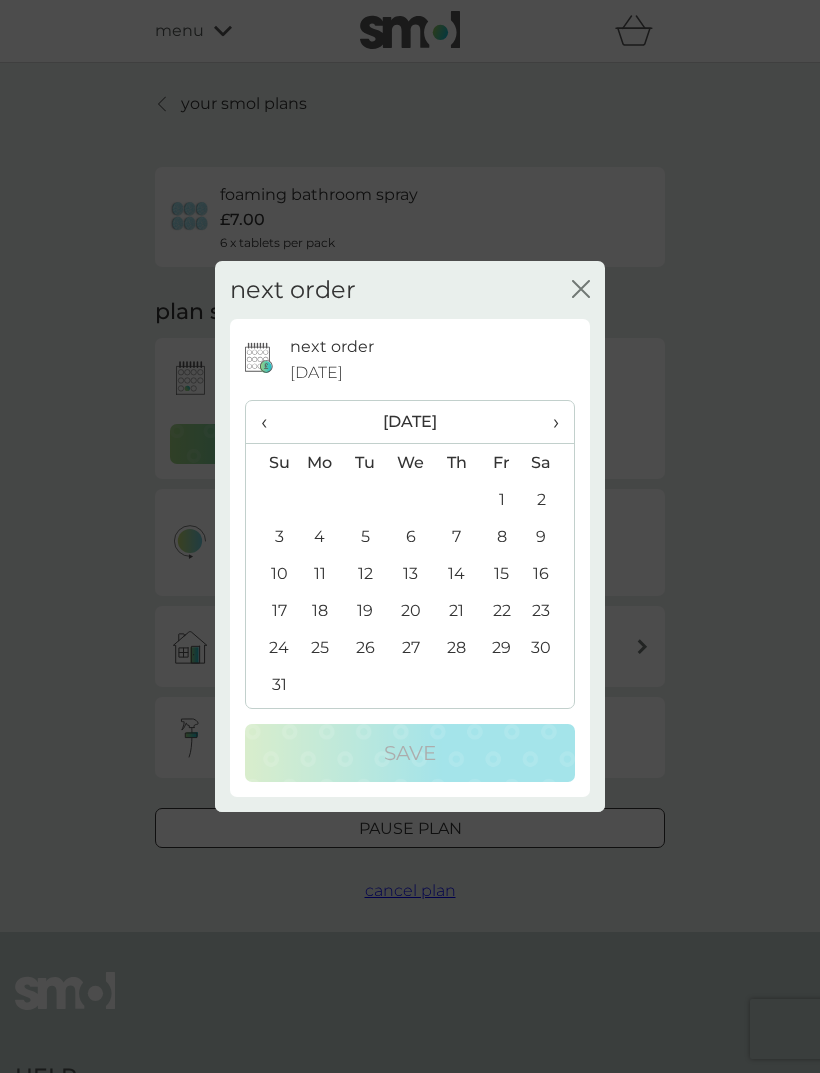 click on "›" at bounding box center [549, 422] 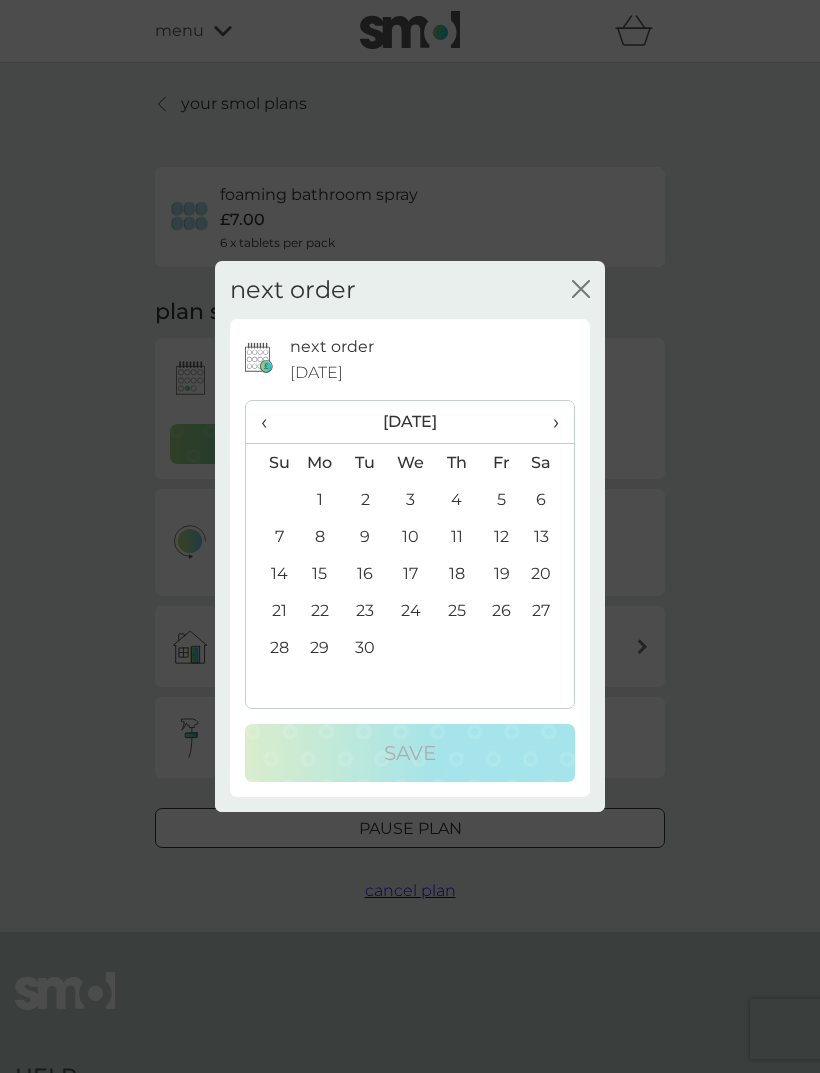 click on "›" at bounding box center (549, 422) 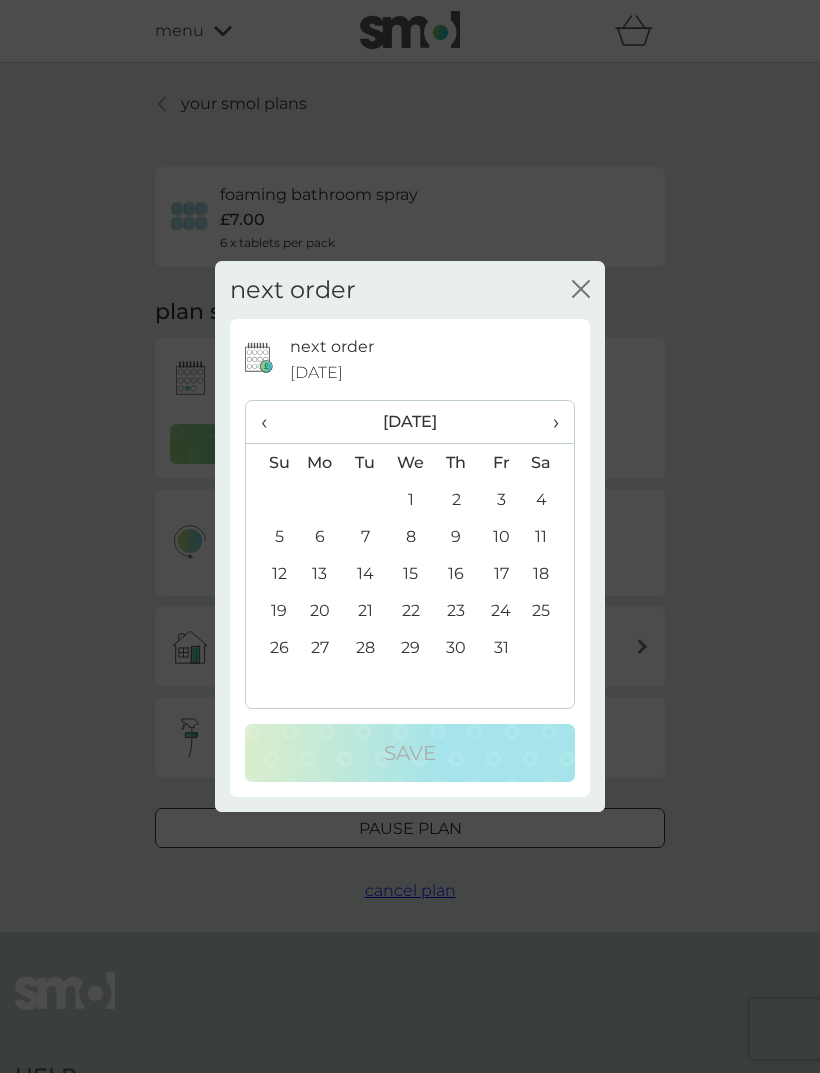 click on "31" at bounding box center (501, 647) 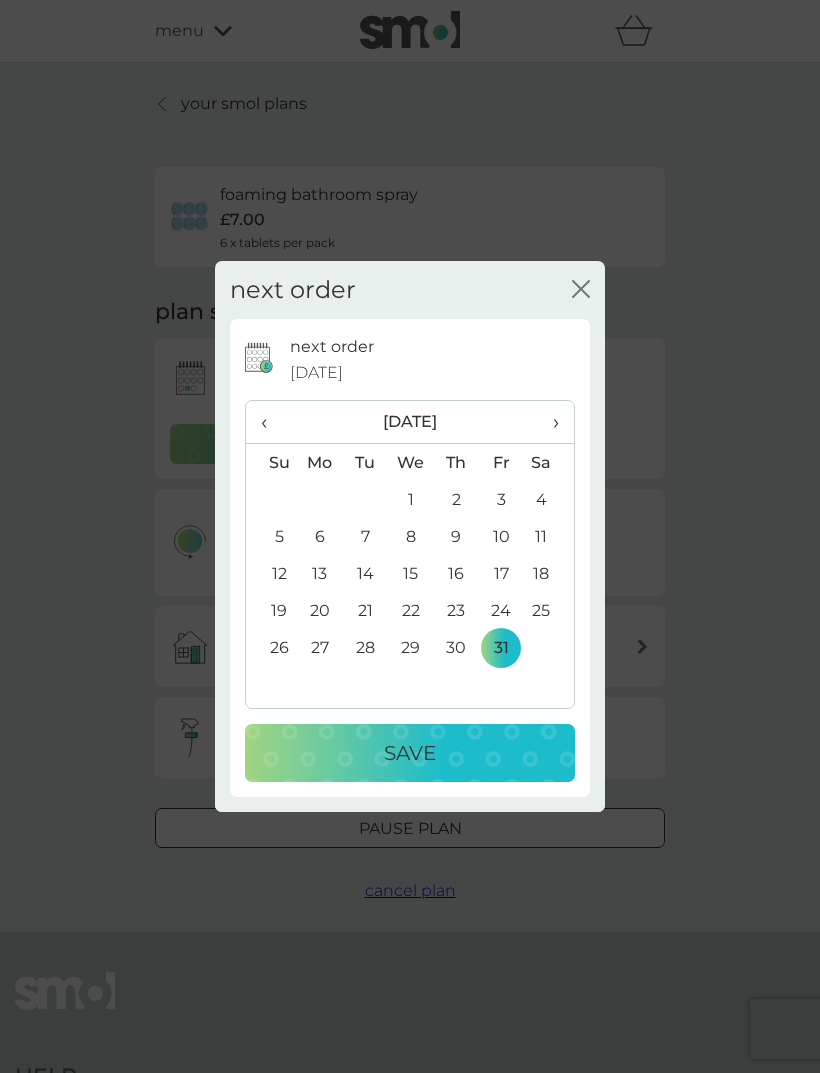 click on "Save" at bounding box center (410, 753) 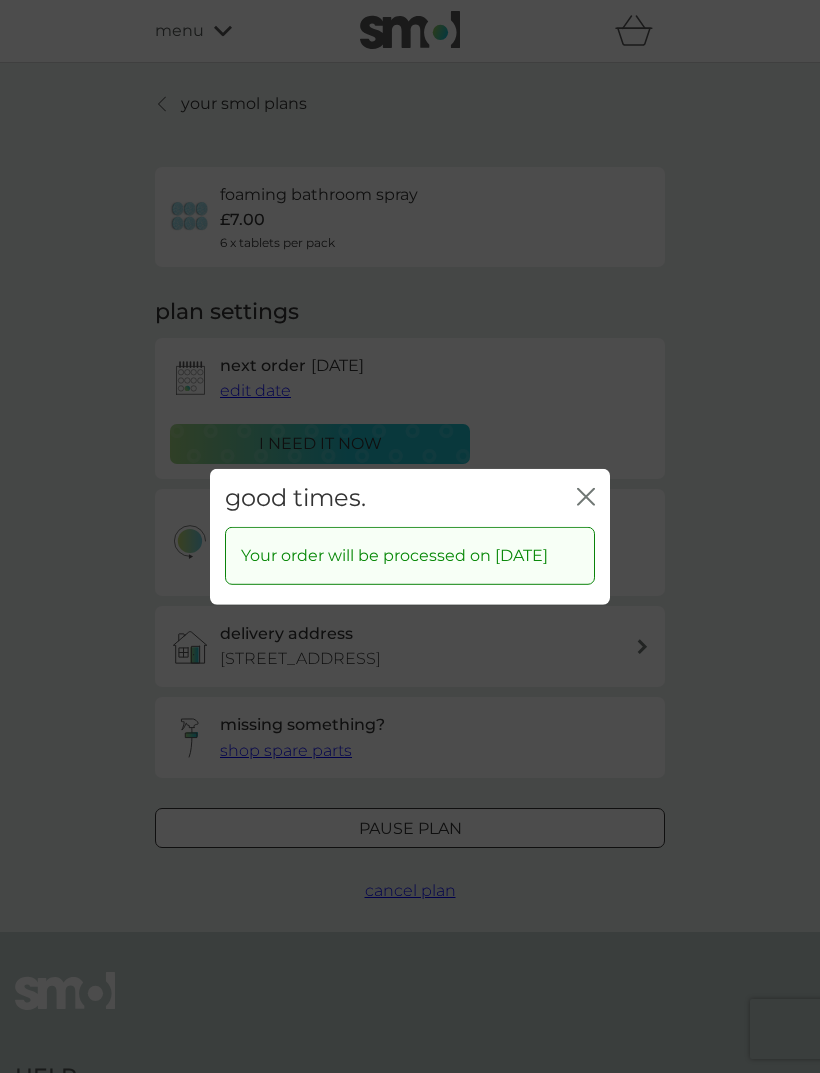 click on "close" 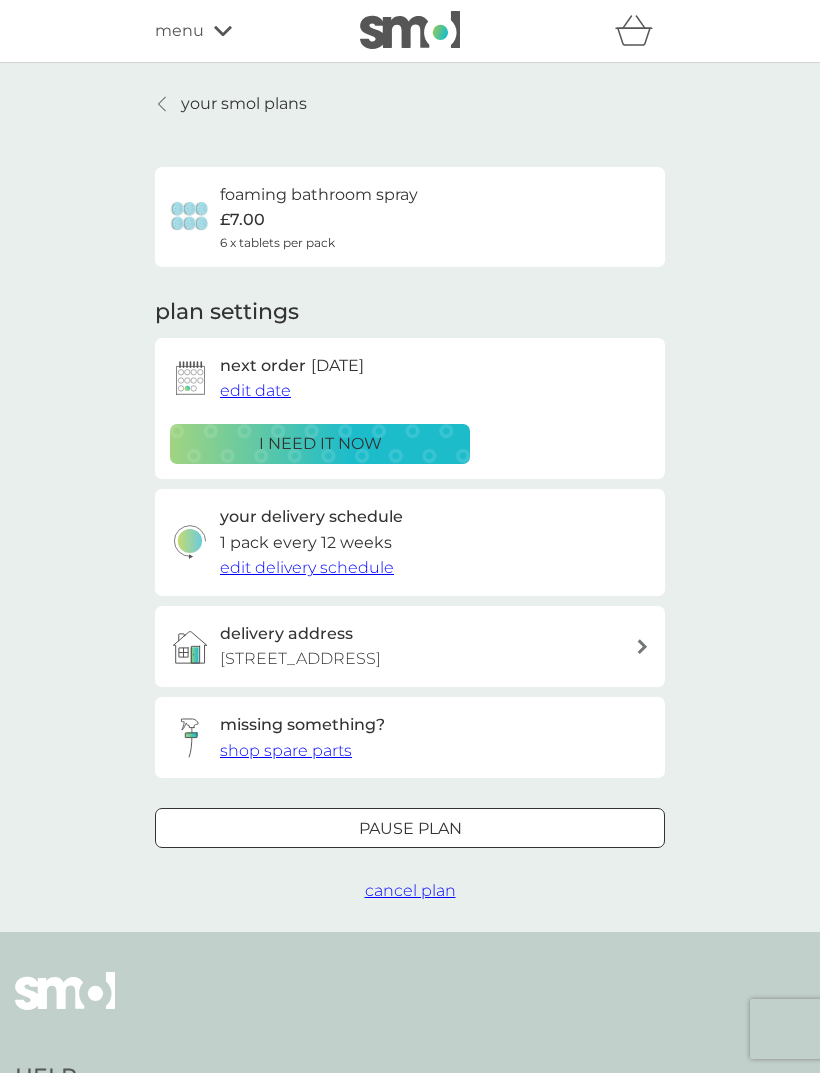 click on "edit delivery schedule" at bounding box center [307, 567] 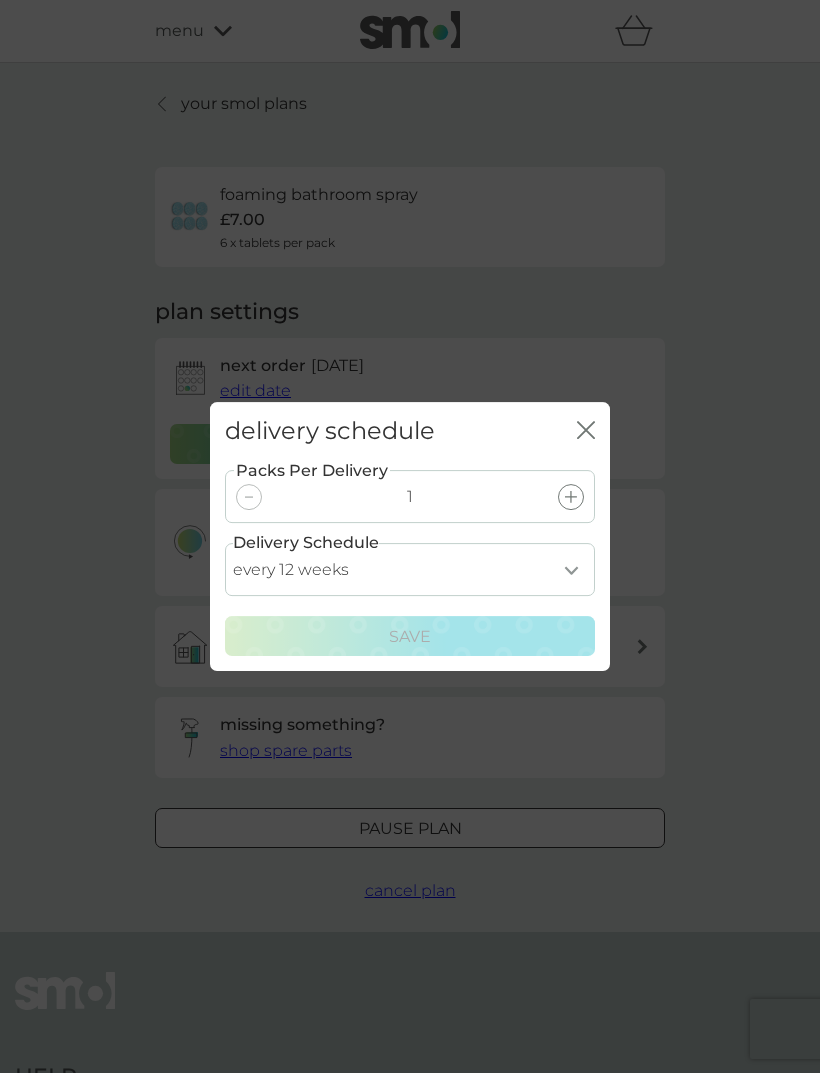 click on "every 1 week every 2 weeks every 3 weeks every 4 weeks every 5 weeks every 6 weeks every 7 weeks every 8 weeks every 9 weeks every 10 weeks every 11 weeks every 12 weeks every 13 weeks every 14 weeks every 15 weeks every 16 weeks every 17 weeks every 18 weeks every 19 weeks every 20 weeks every 21 weeks every 22 weeks every 23 weeks every 24 weeks every 25 weeks every 26 weeks every 27 weeks every 28 weeks every 29 weeks every 30 weeks every 31 weeks every 32 weeks every 33 weeks every 34 weeks every 35 weeks" at bounding box center (410, 569) 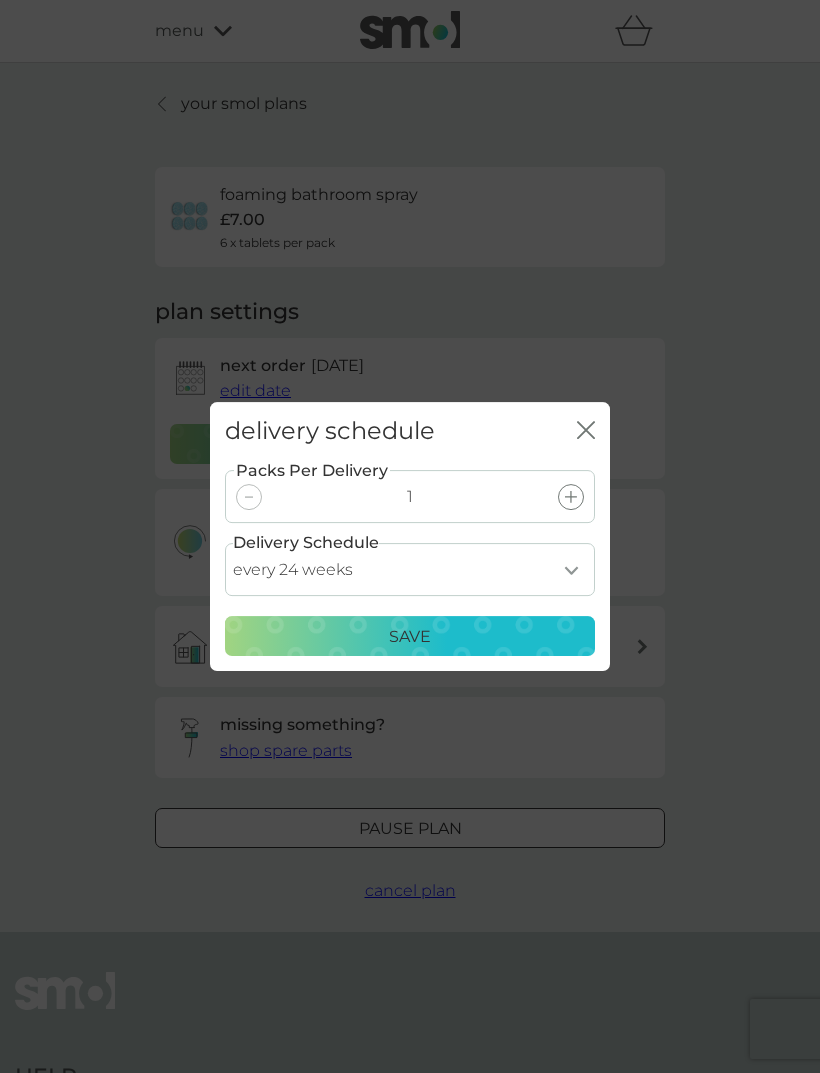 click on "Save" at bounding box center (410, 637) 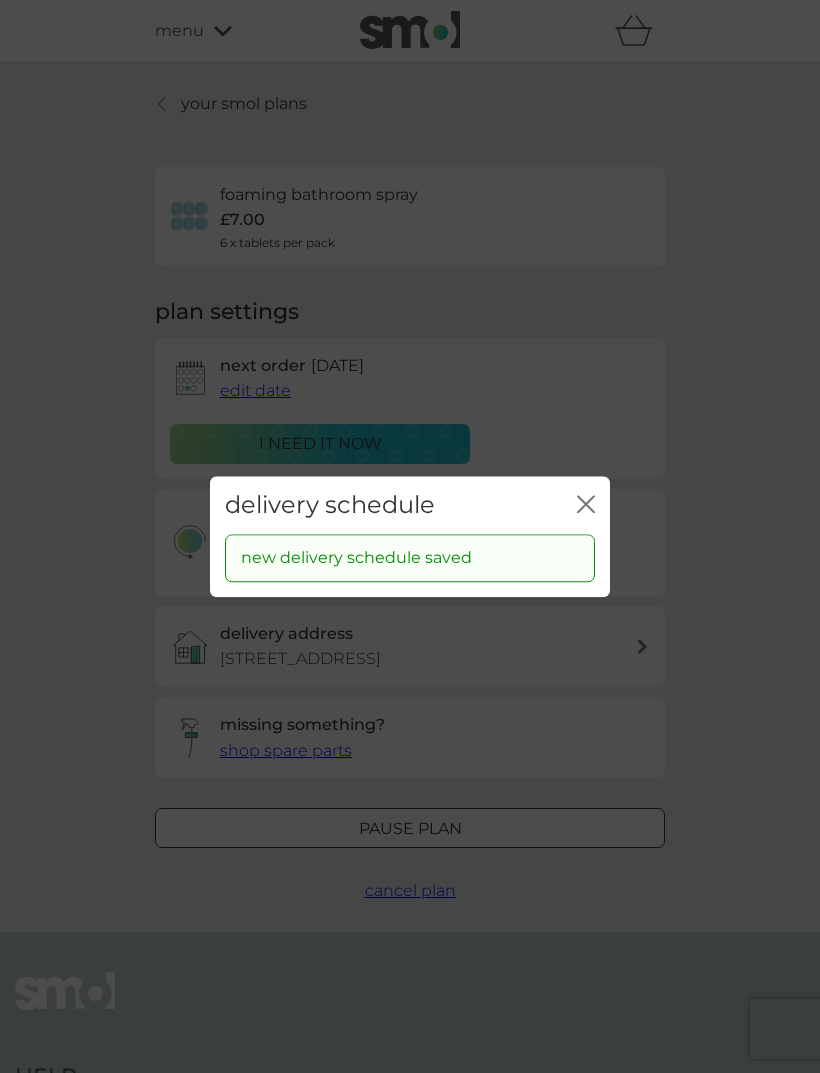 click on "delivery schedule close" at bounding box center [410, 505] 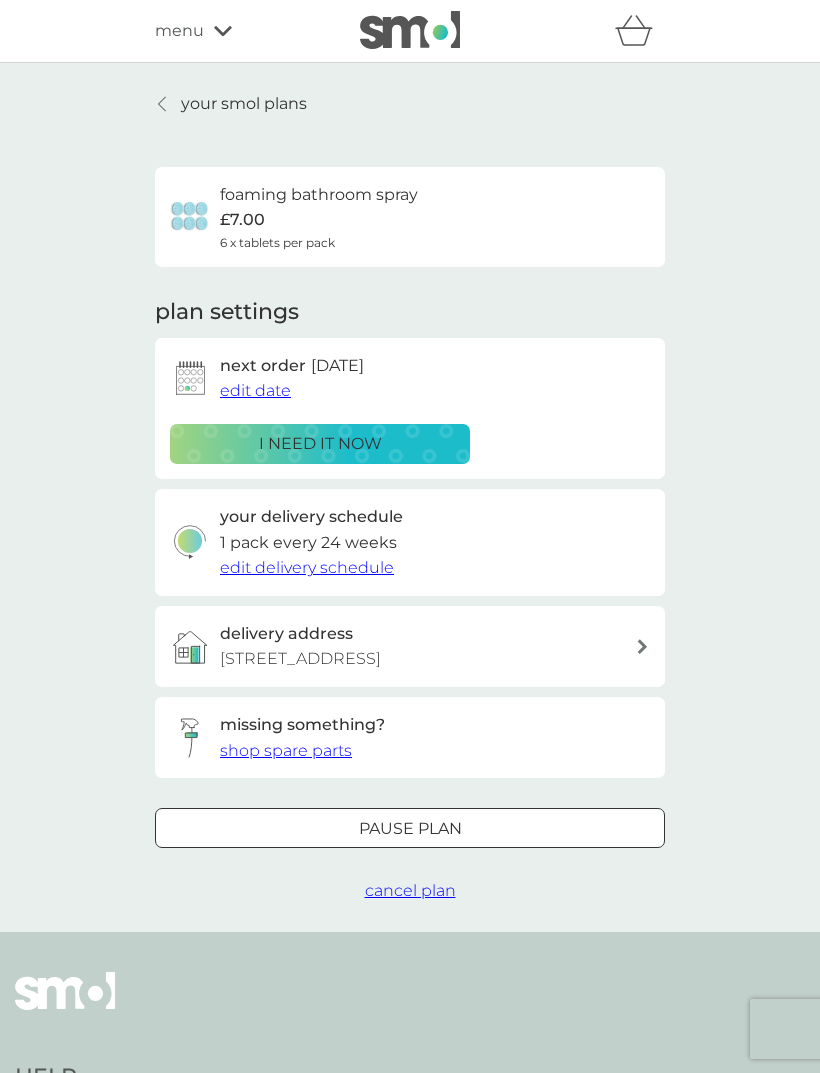 click on "your smol plans" at bounding box center (244, 104) 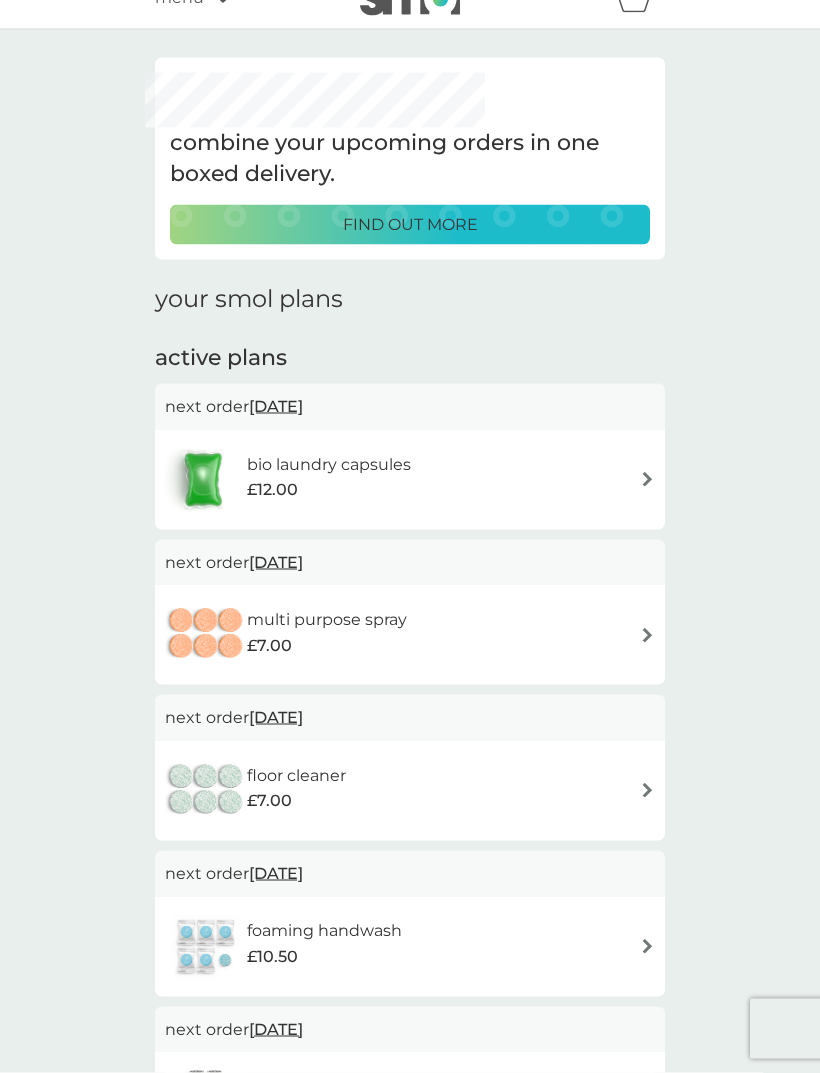 scroll, scrollTop: 127, scrollLeft: 0, axis: vertical 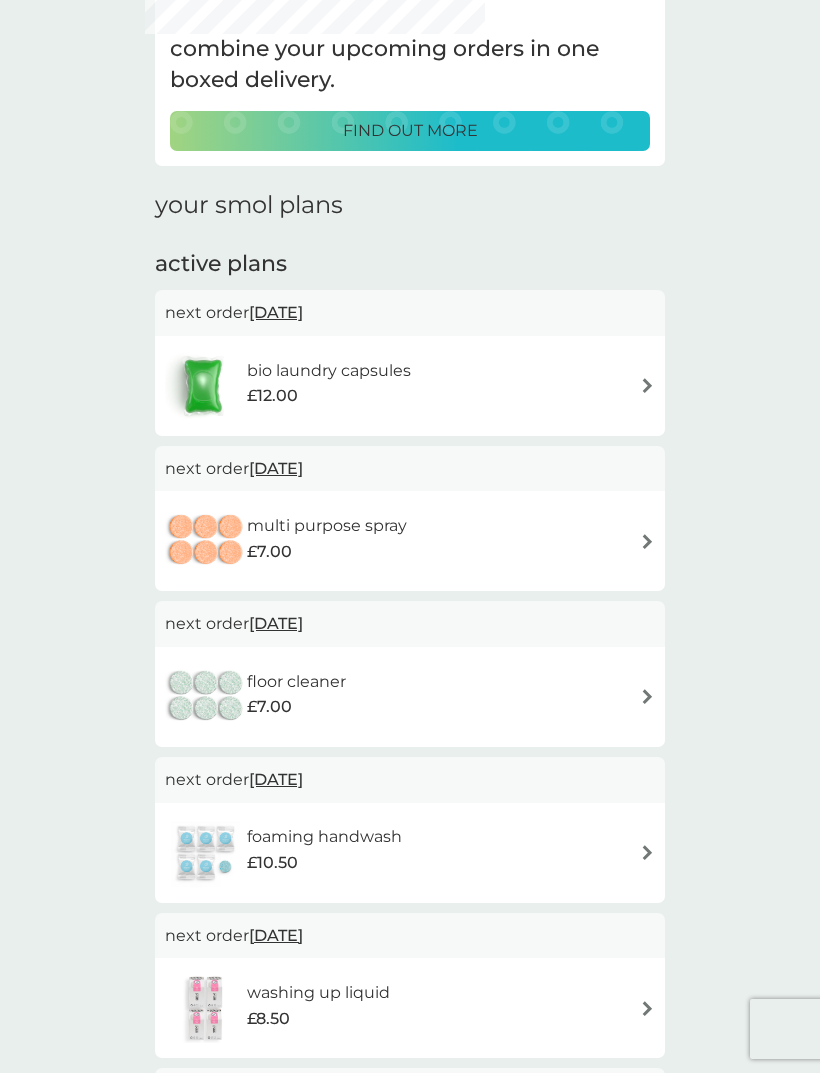 click on "31 Jul 2025" at bounding box center (276, 468) 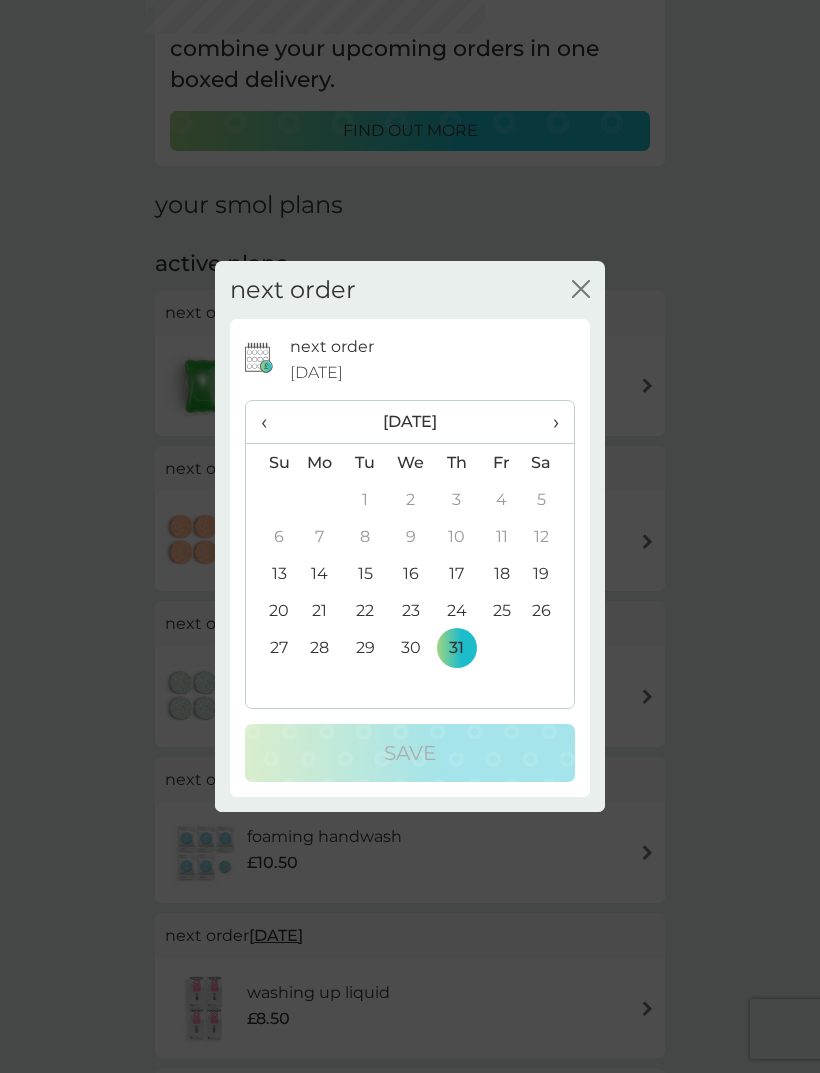 click on "›" at bounding box center (549, 422) 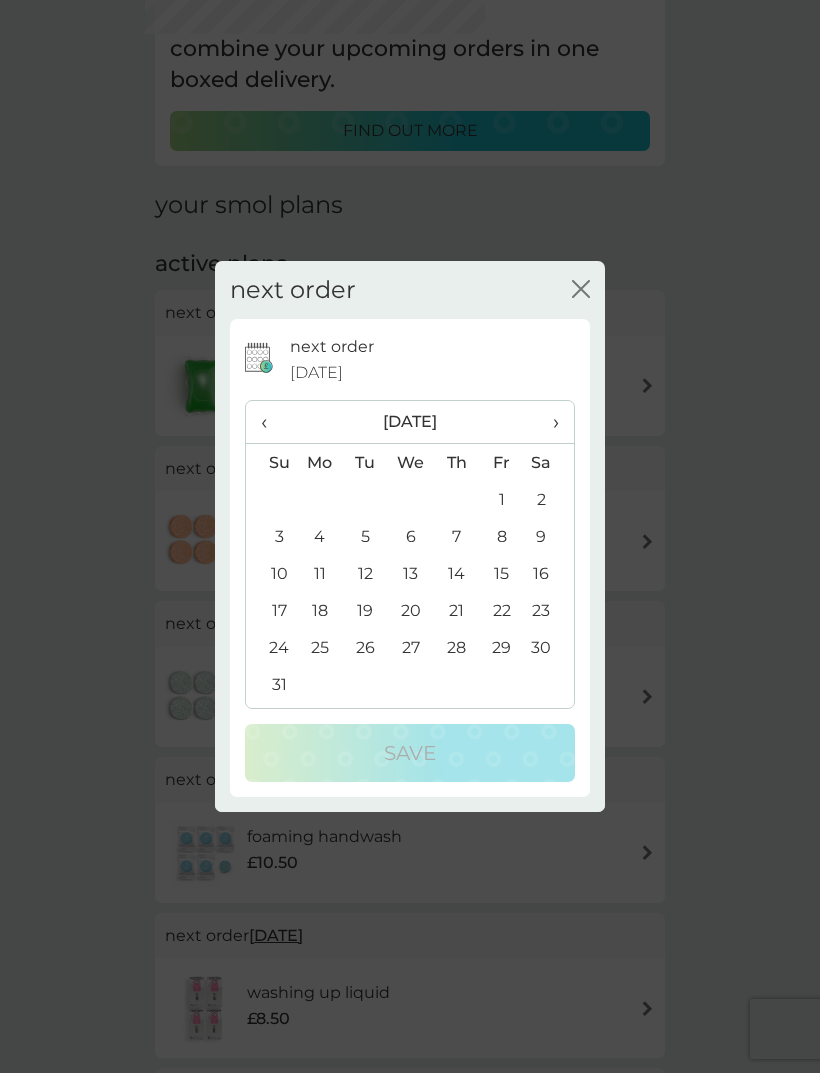 click on "›" at bounding box center (549, 422) 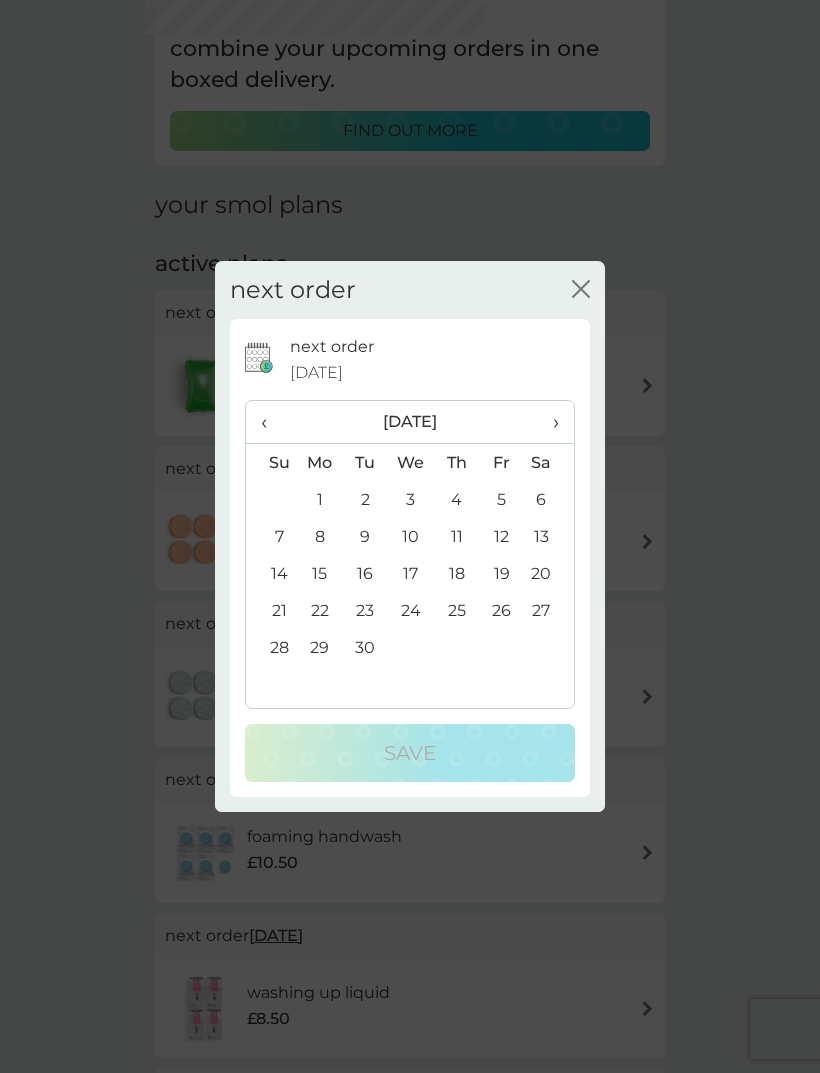 click on "18" at bounding box center [456, 573] 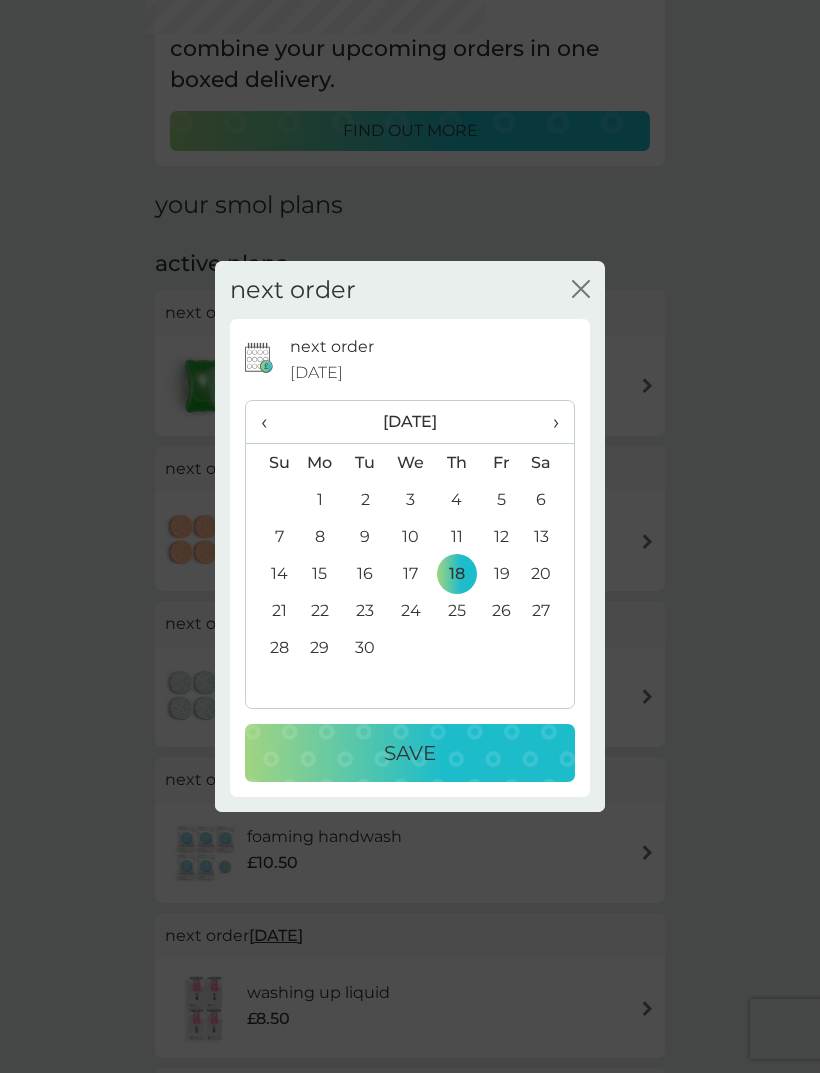 click on "Save" at bounding box center [410, 753] 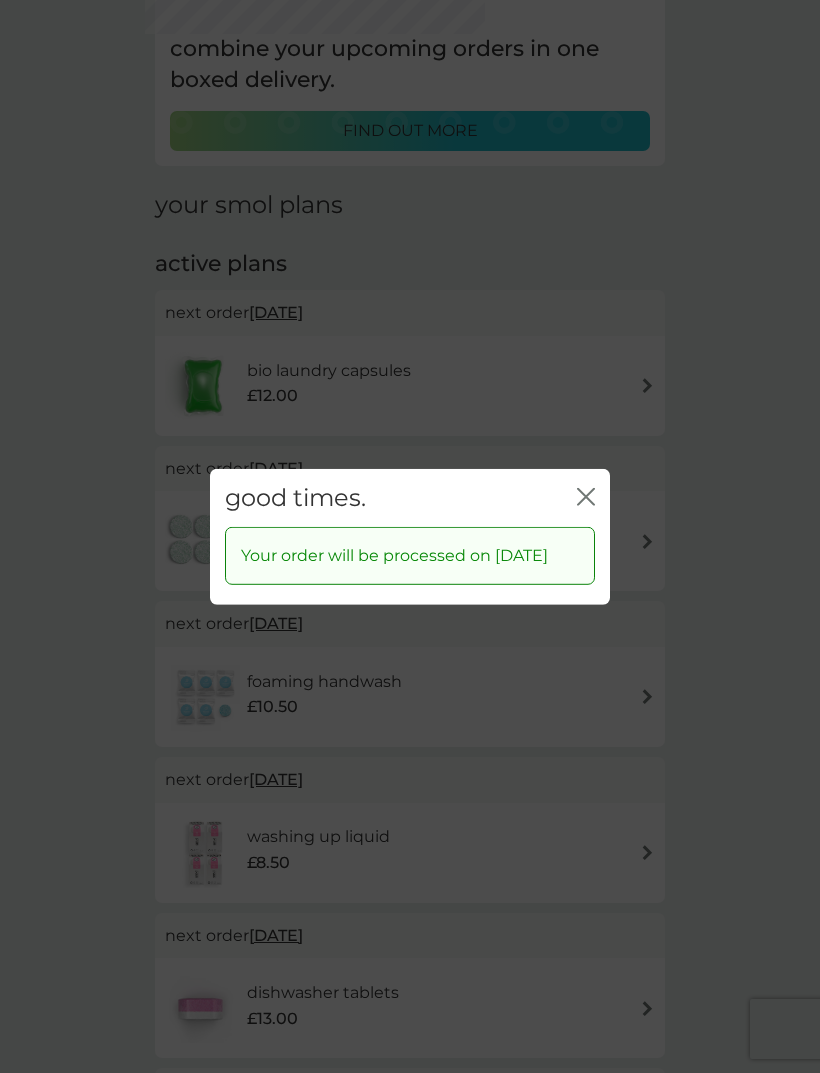 click on "close" 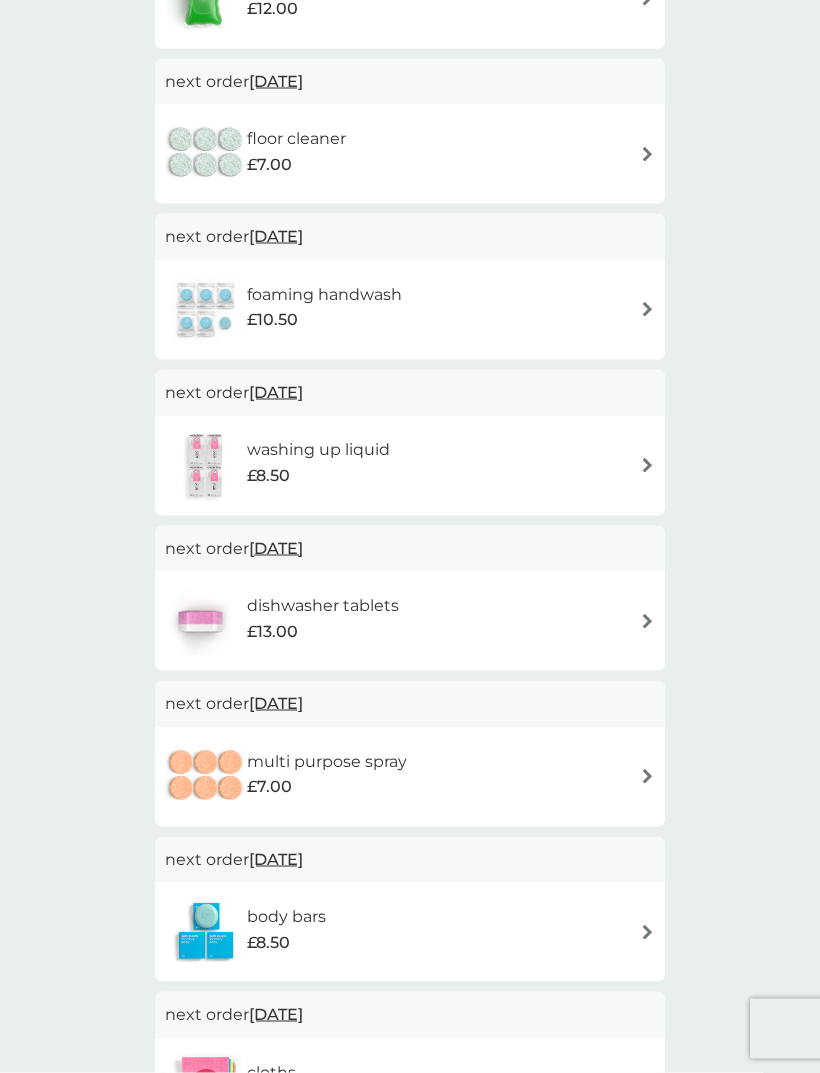 scroll, scrollTop: 515, scrollLeft: 0, axis: vertical 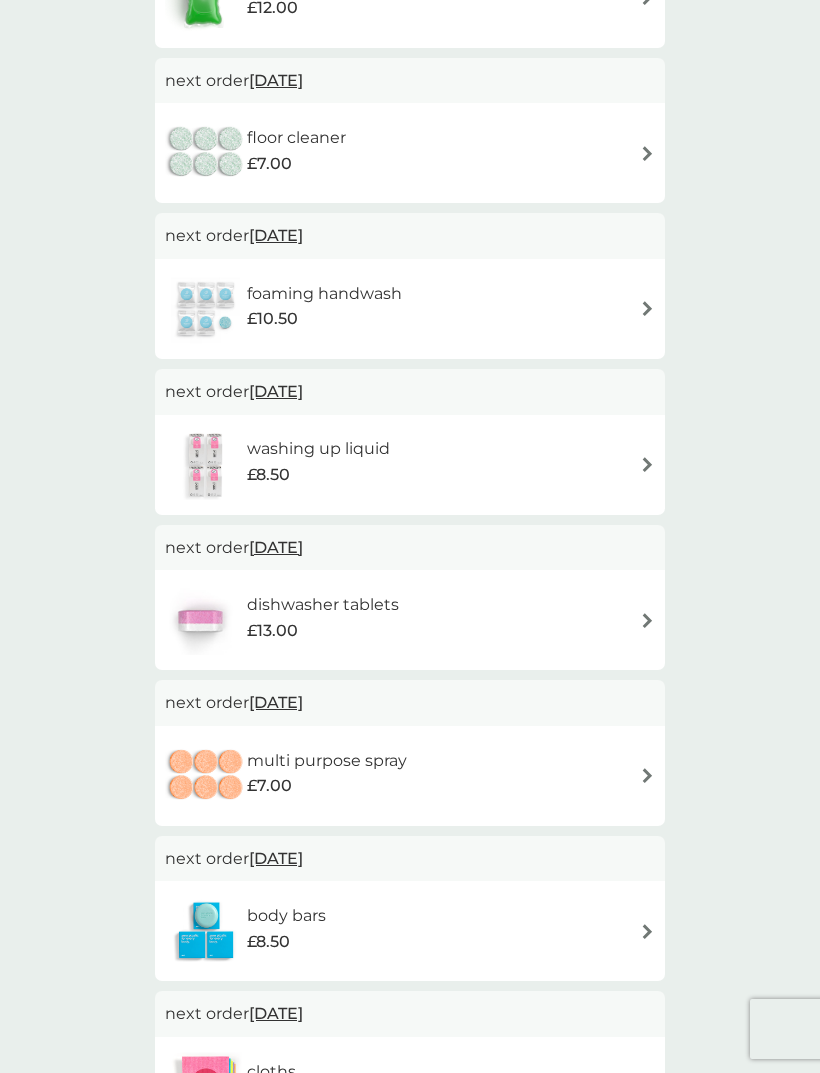 click on "18 Sep 2025" at bounding box center [276, 702] 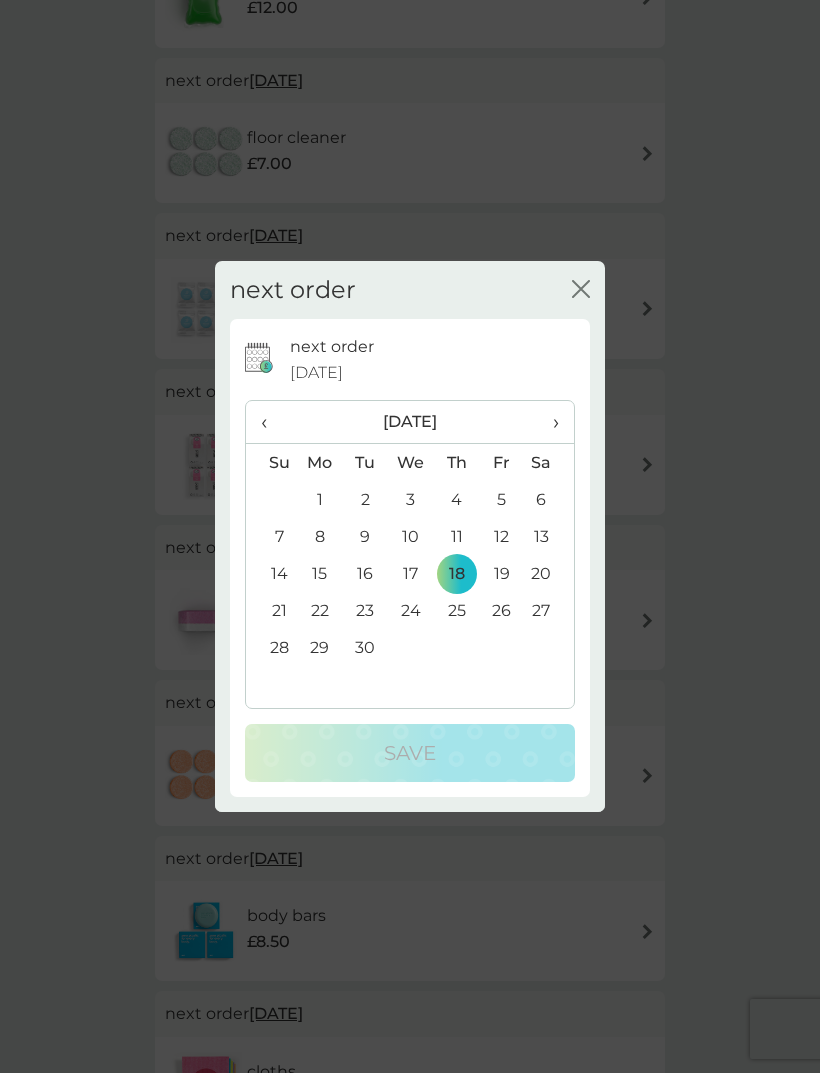 click on "19" at bounding box center (501, 573) 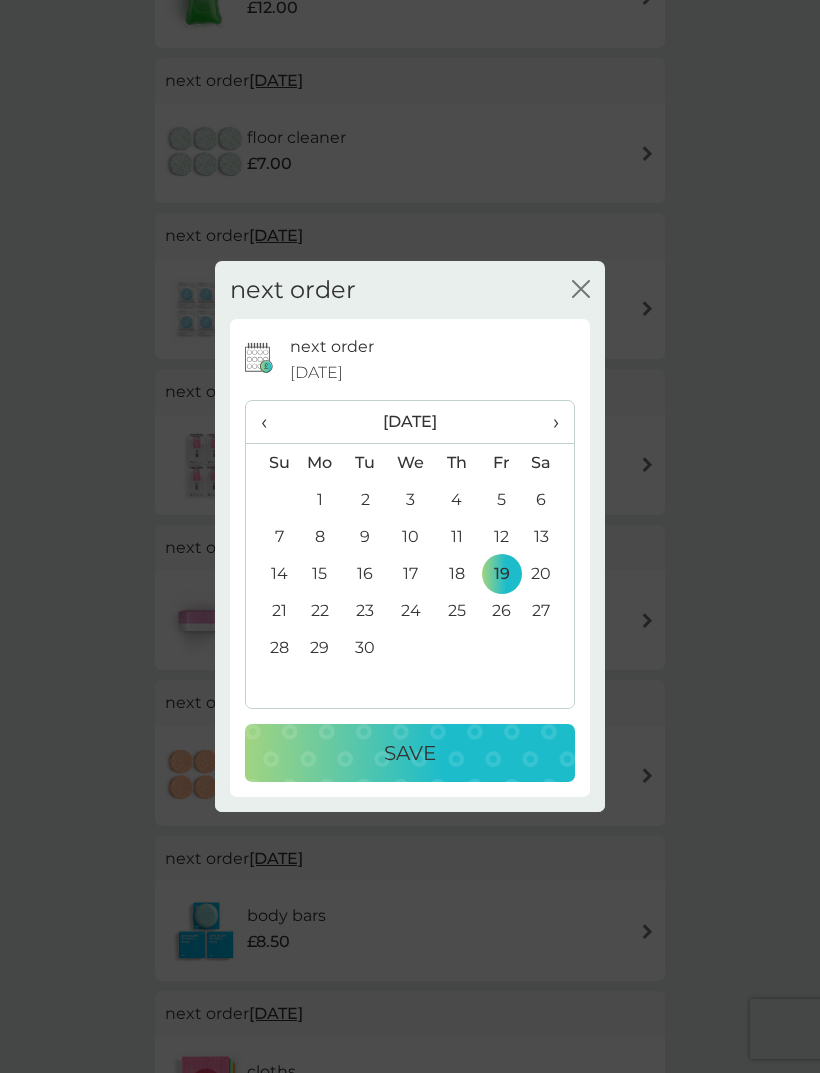 click on "Save" at bounding box center (410, 753) 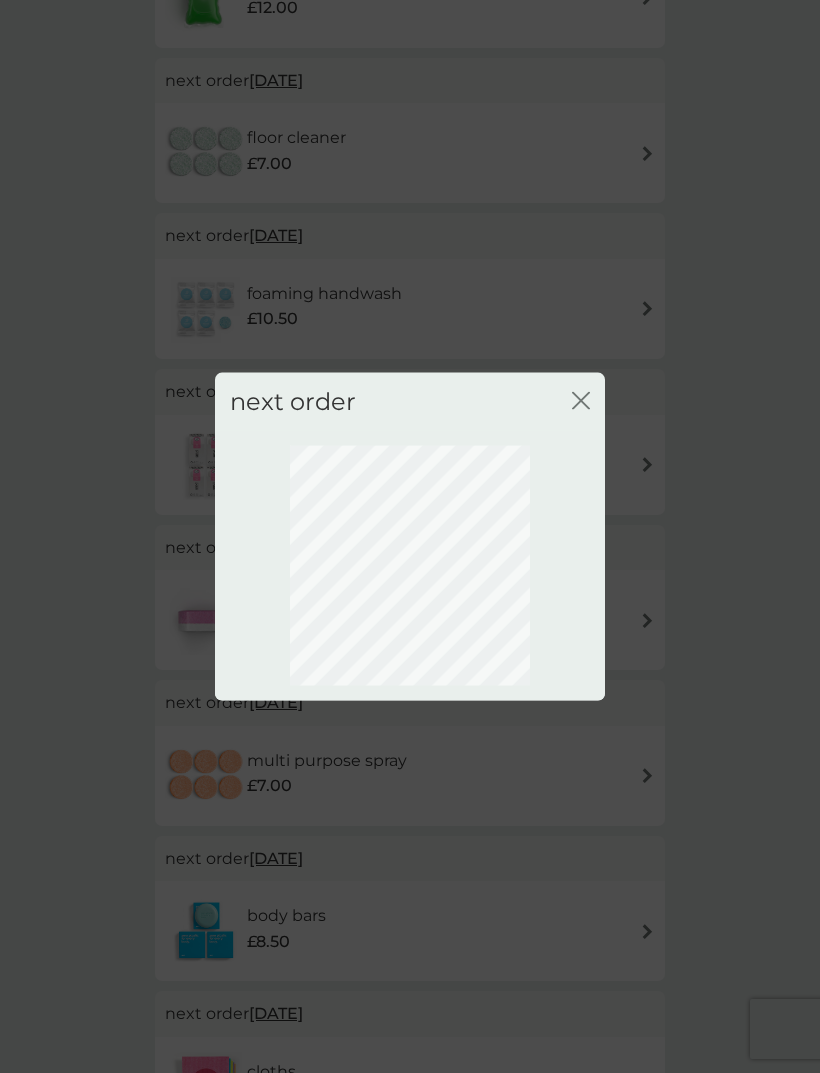 scroll, scrollTop: 500, scrollLeft: 0, axis: vertical 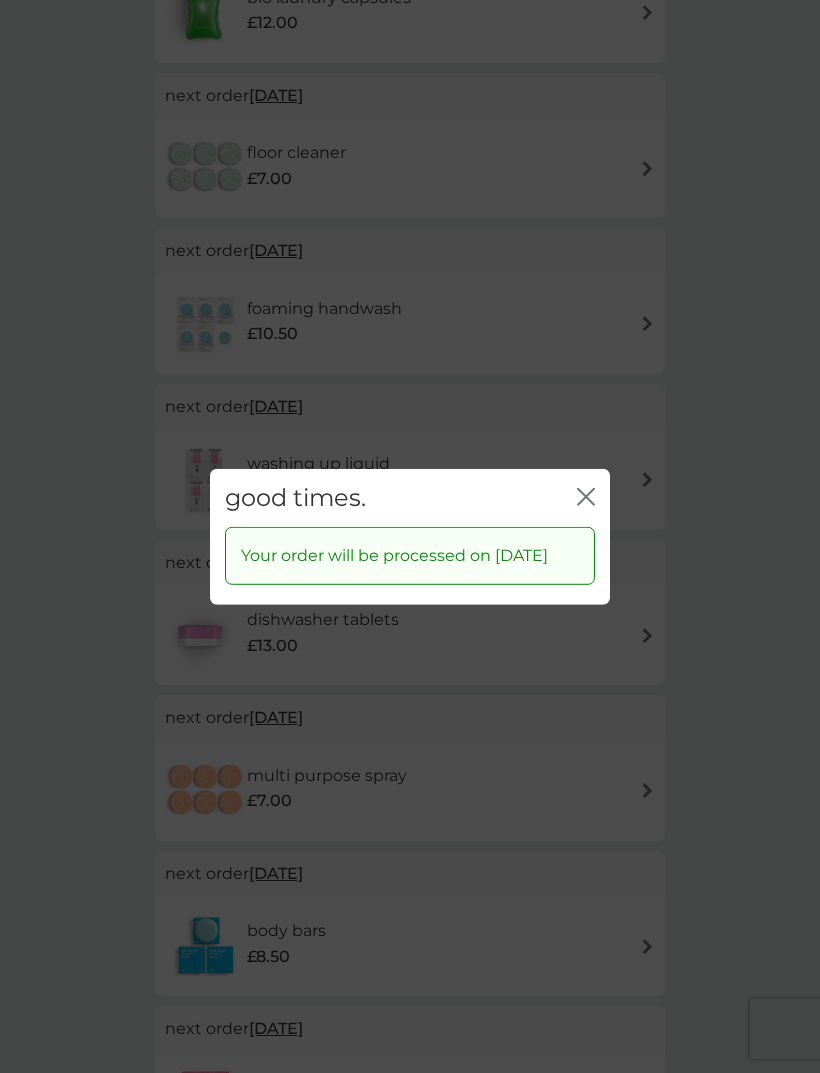 click on "close" 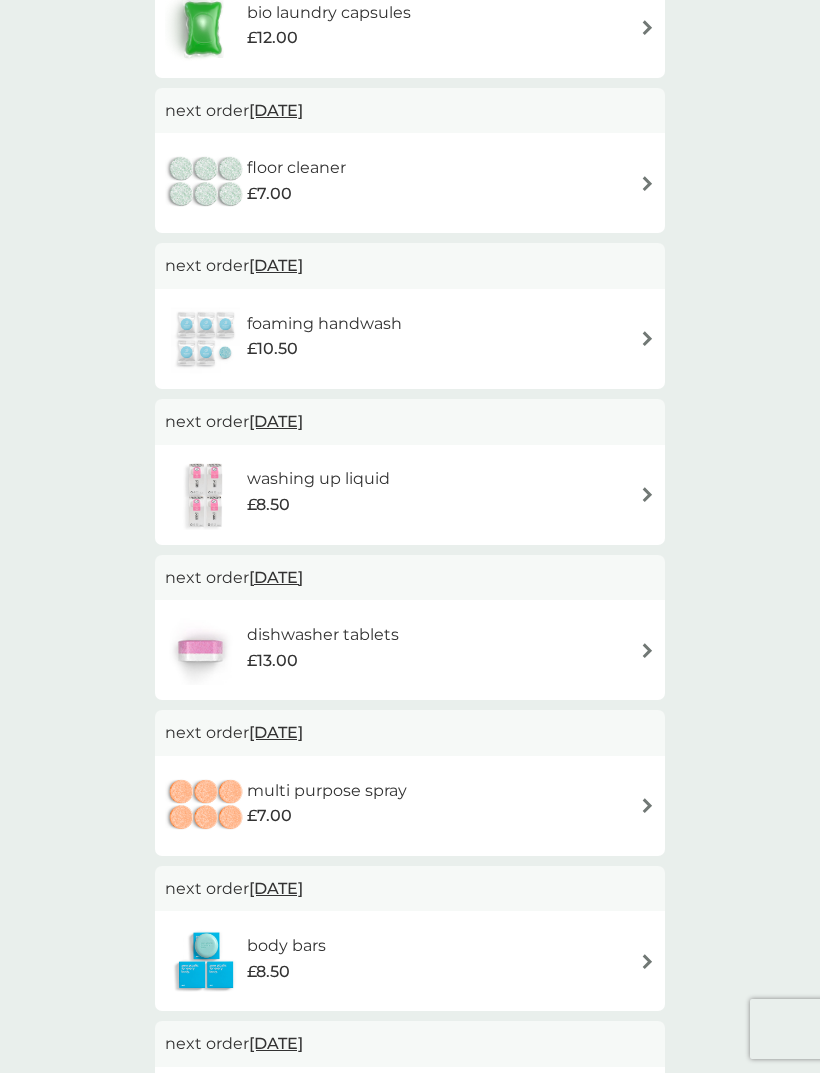 scroll, scrollTop: 502, scrollLeft: 0, axis: vertical 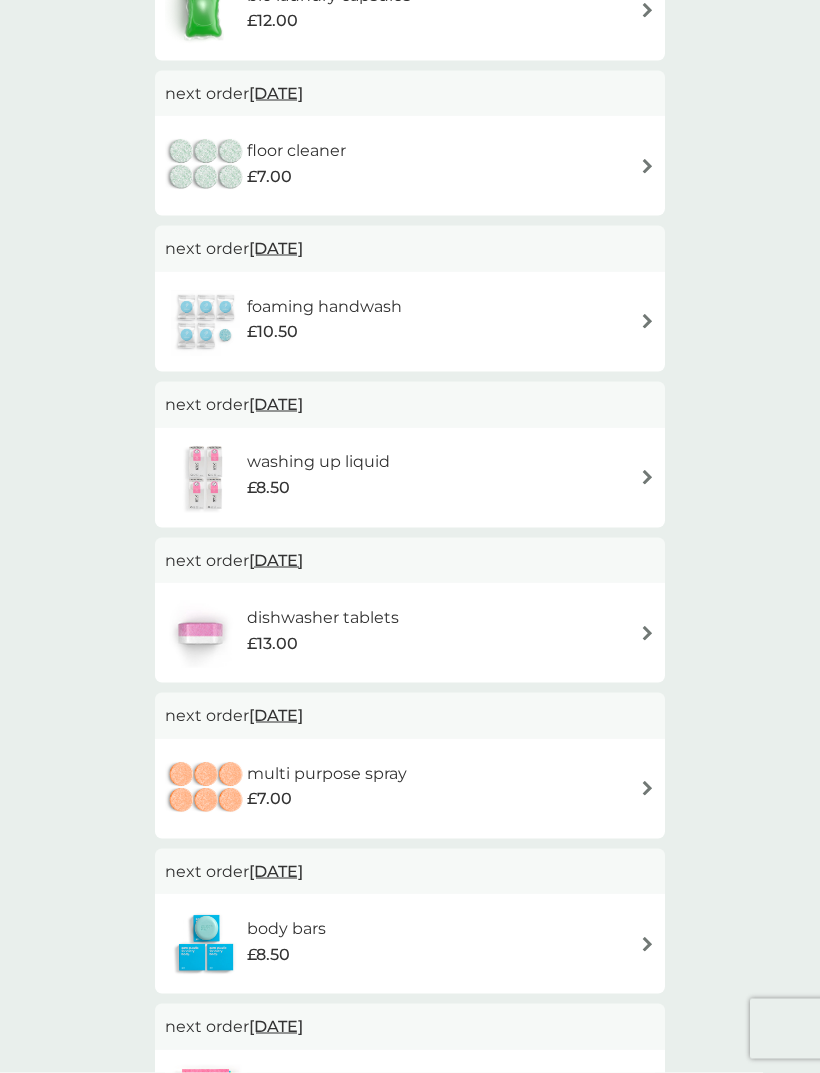 click on "31 Jul 2025" at bounding box center [276, 404] 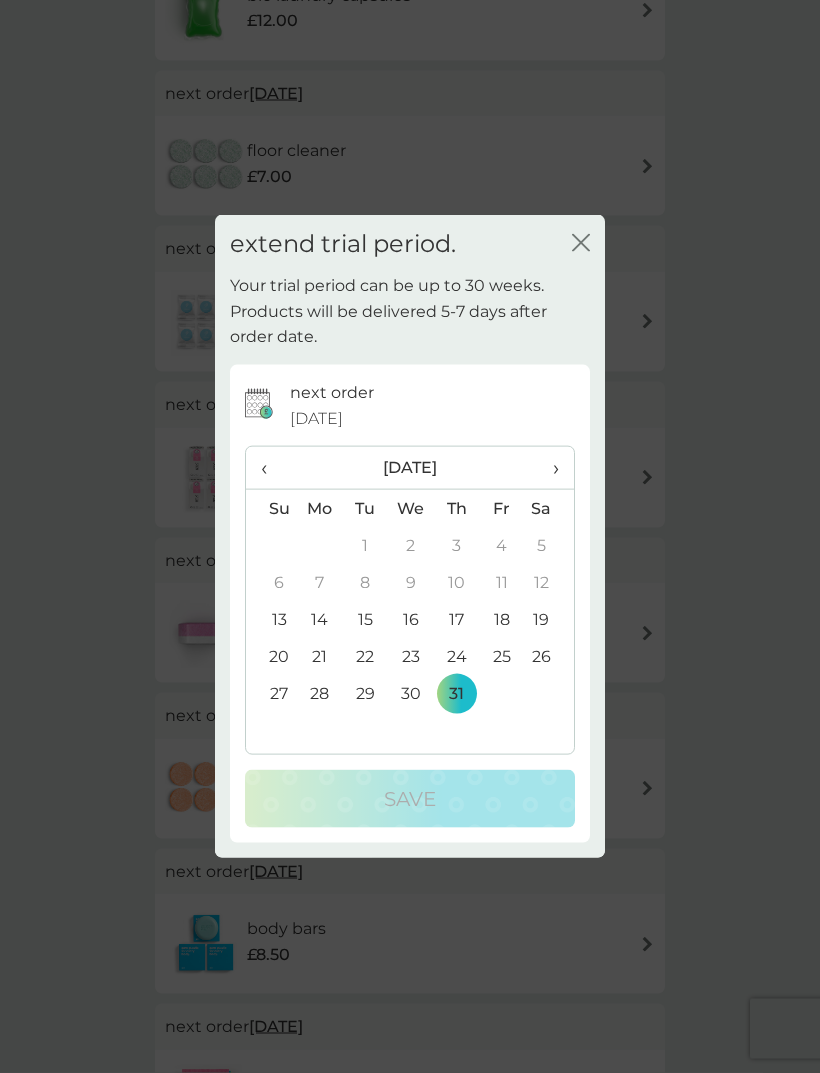 scroll, scrollTop: 503, scrollLeft: 0, axis: vertical 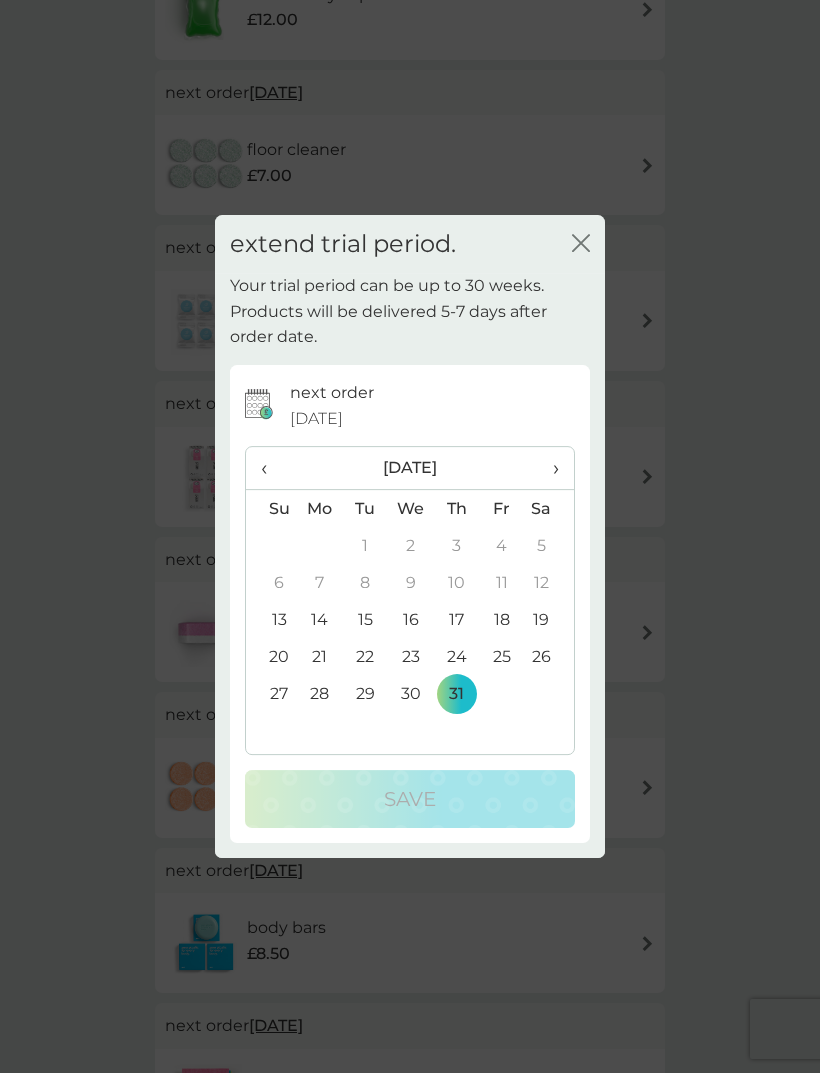 click on "close" 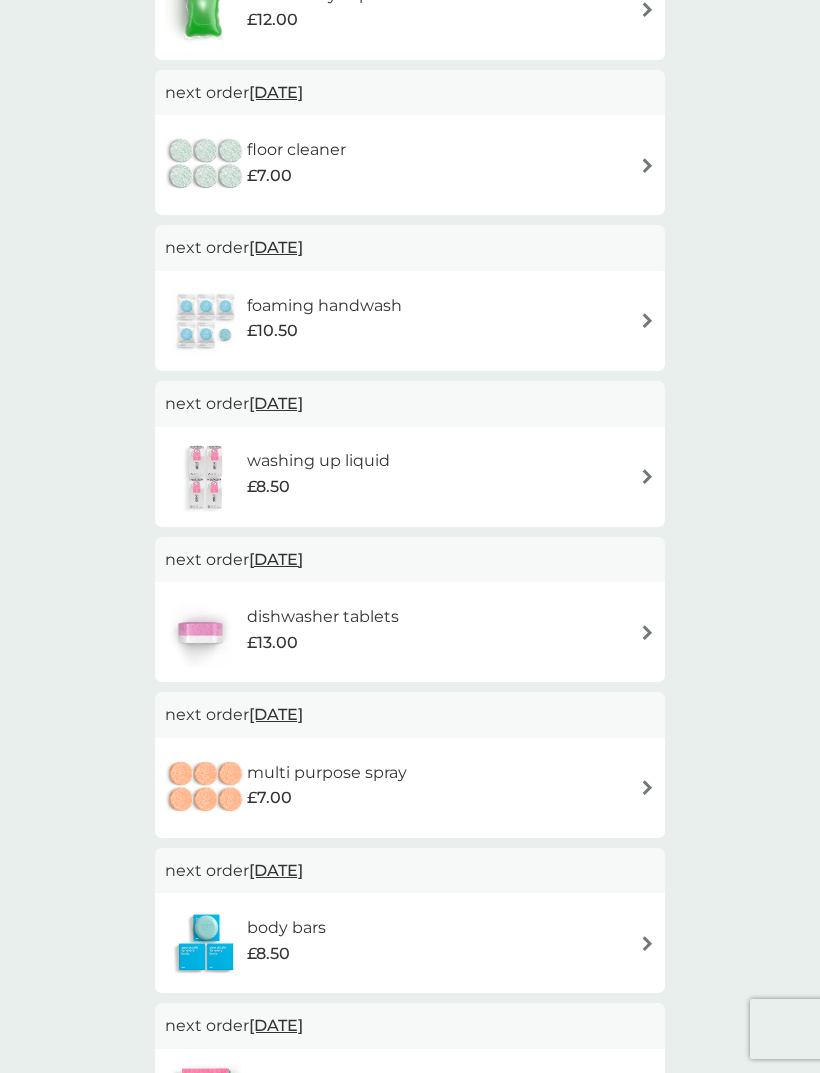 click on "31 Jul 2025" at bounding box center (276, 403) 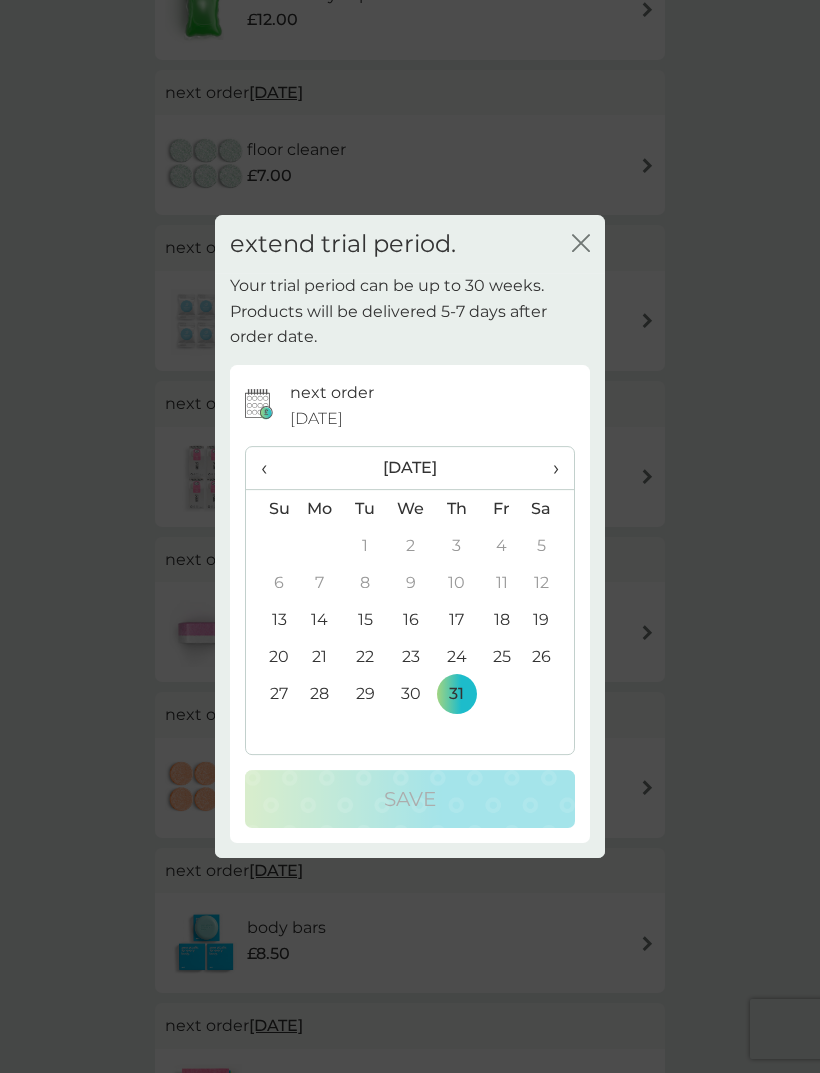 click on "close" 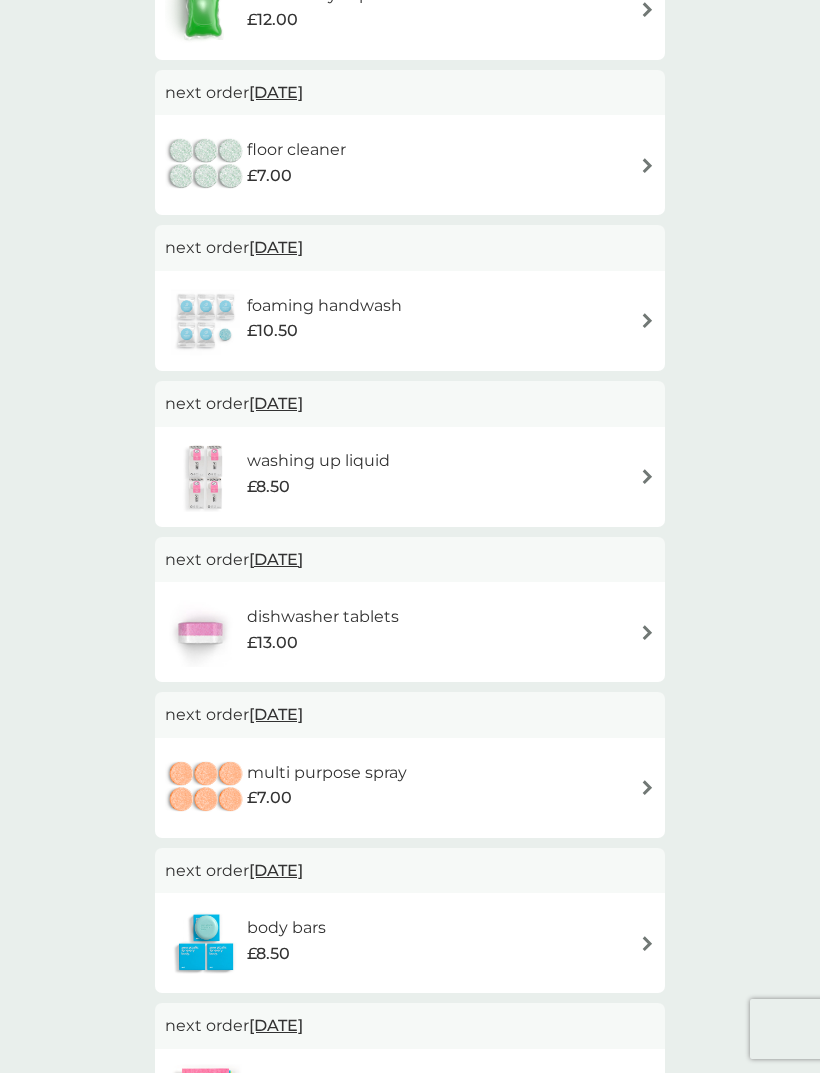 click on "washing up liquid £8.50" at bounding box center (410, 477) 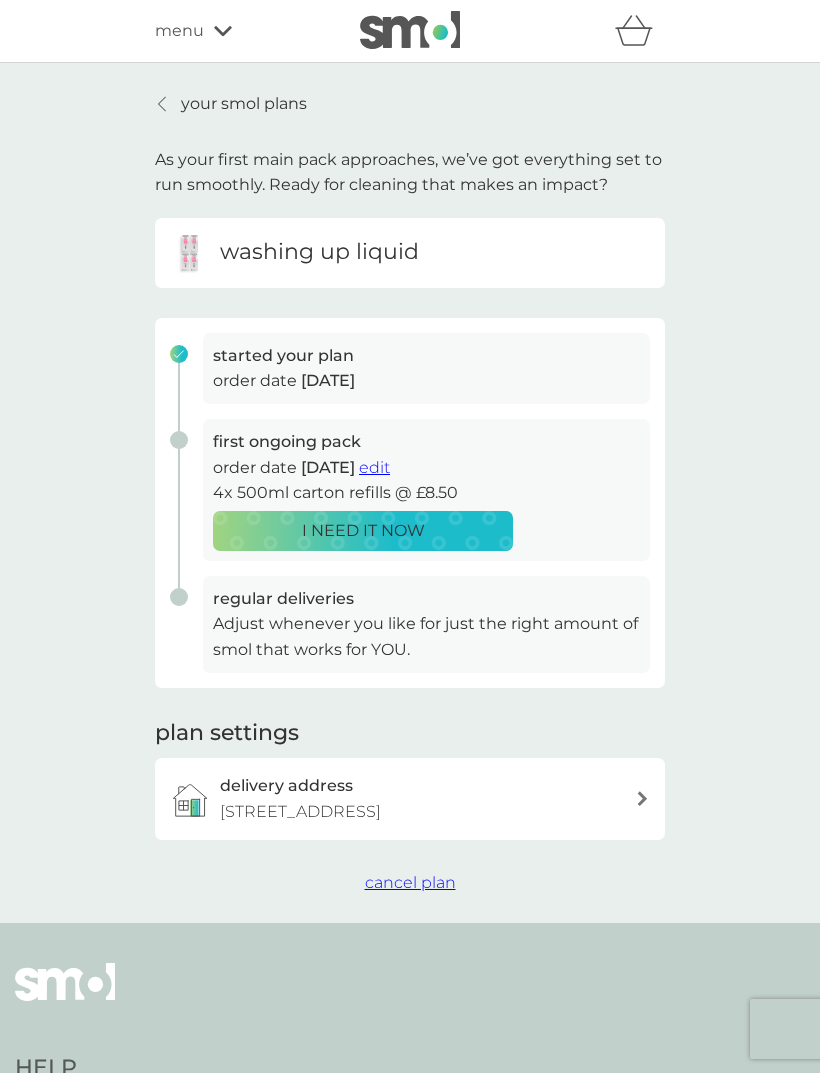 click on "your smol plans" at bounding box center [244, 104] 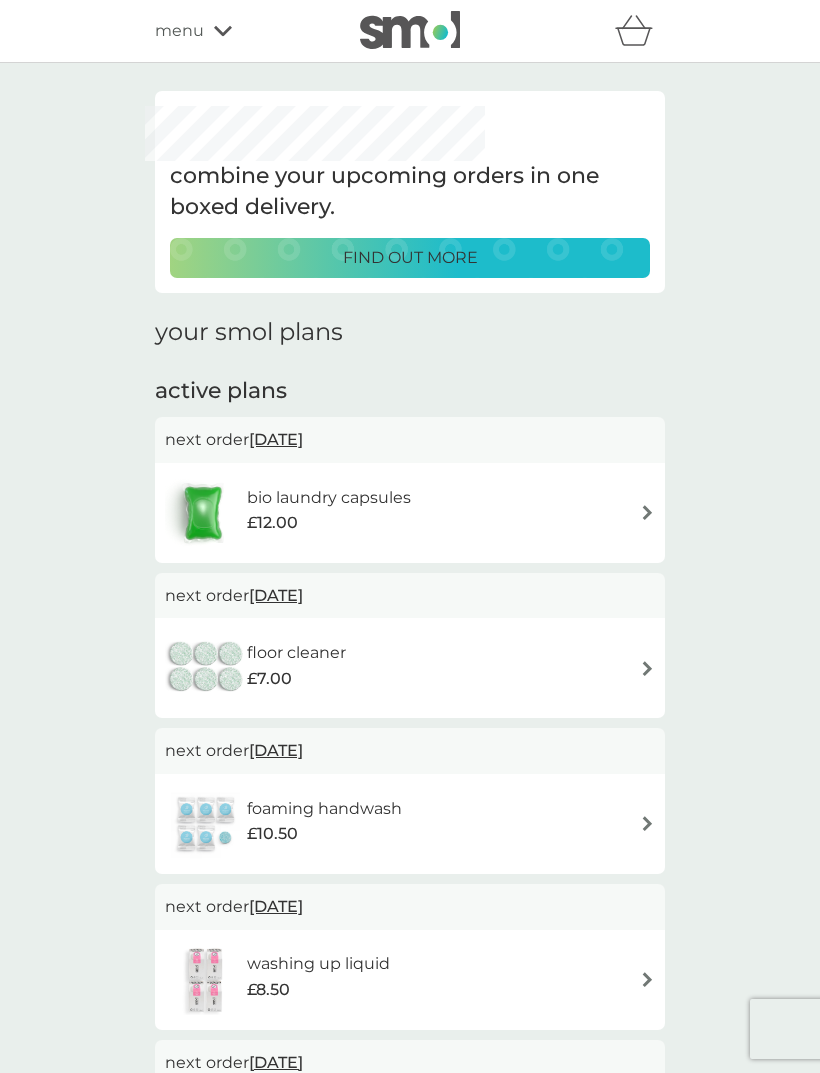 click on "£12.00" at bounding box center [329, 523] 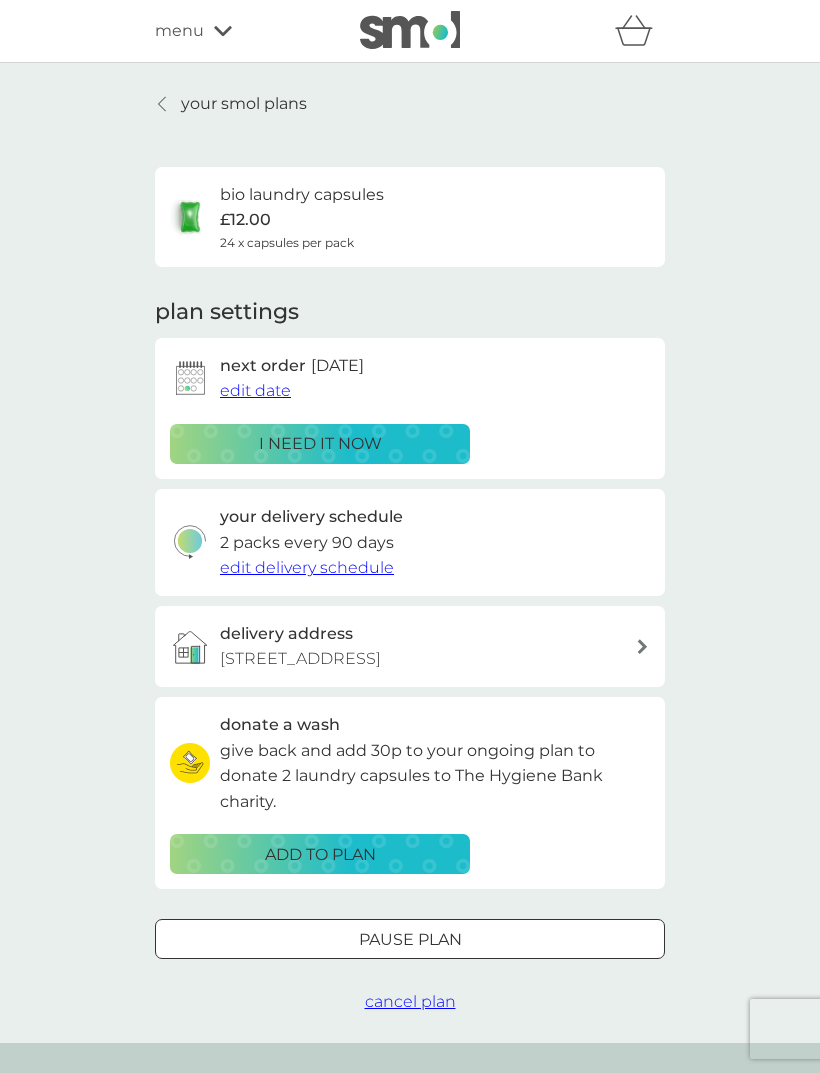 click on "bio laundry capsules £12.00 24 x capsules per pack" at bounding box center [302, 217] 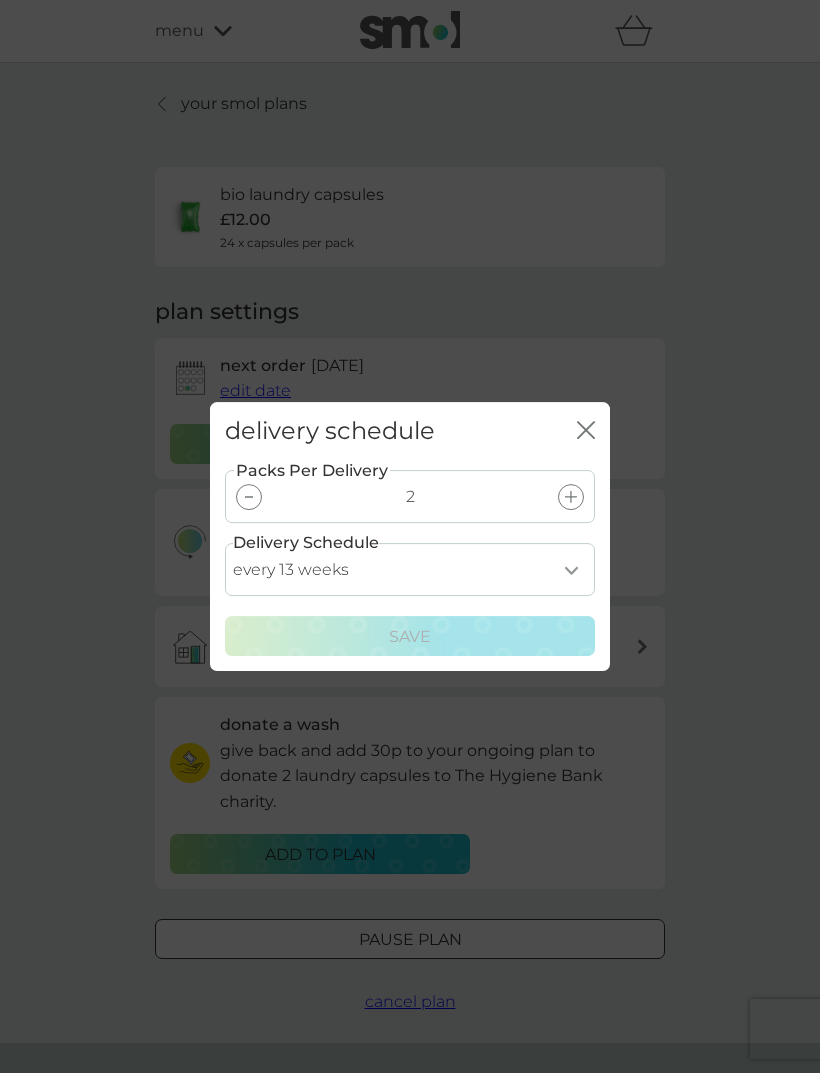 click at bounding box center [249, 497] 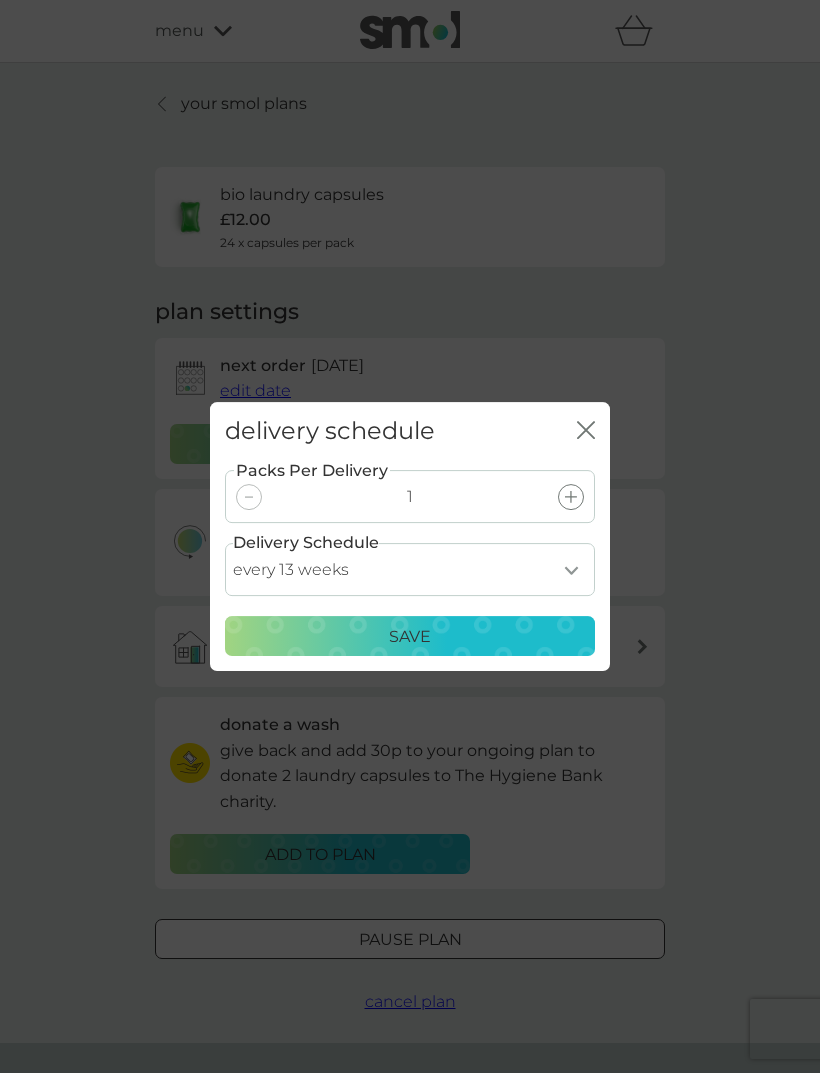 click on "every 1 week every 2 weeks every 3 weeks every 4 weeks every 5 weeks every 6 weeks every 7 weeks every 8 weeks every 9 weeks every 10 weeks every 11 weeks every 12 weeks every 13 weeks every 14 weeks every 15 weeks every 16 weeks every 17 weeks" at bounding box center (410, 569) 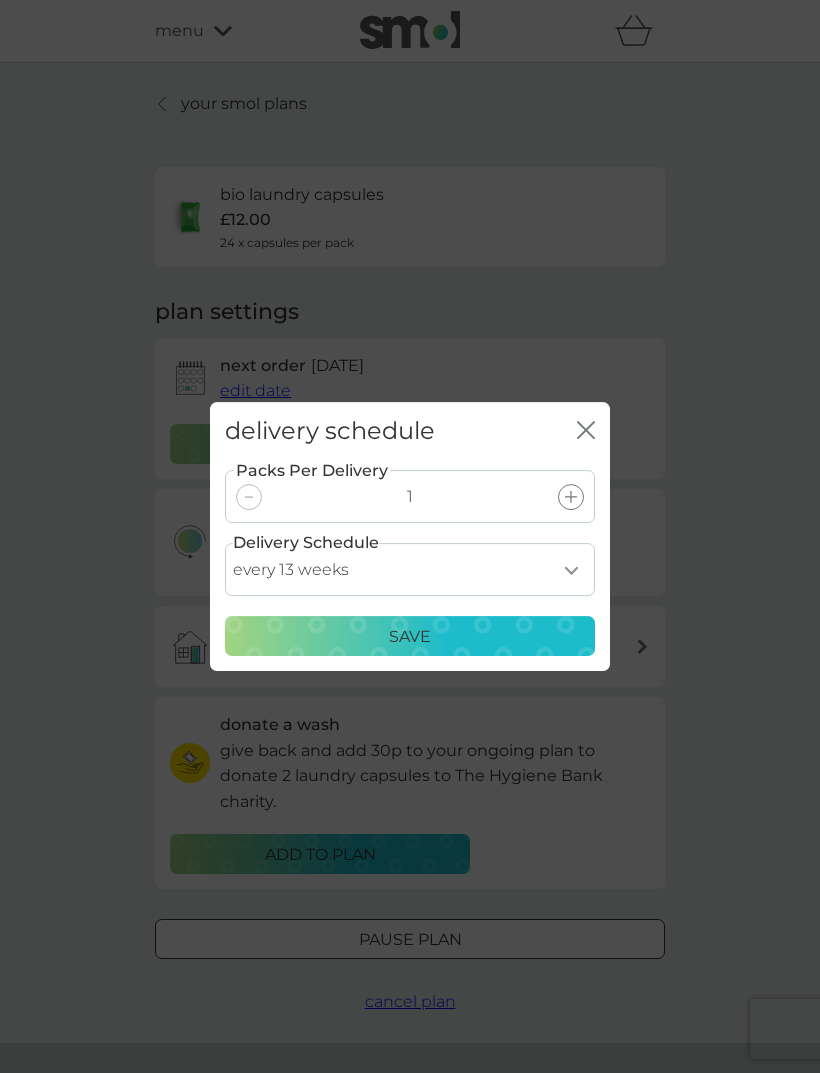 select on "70" 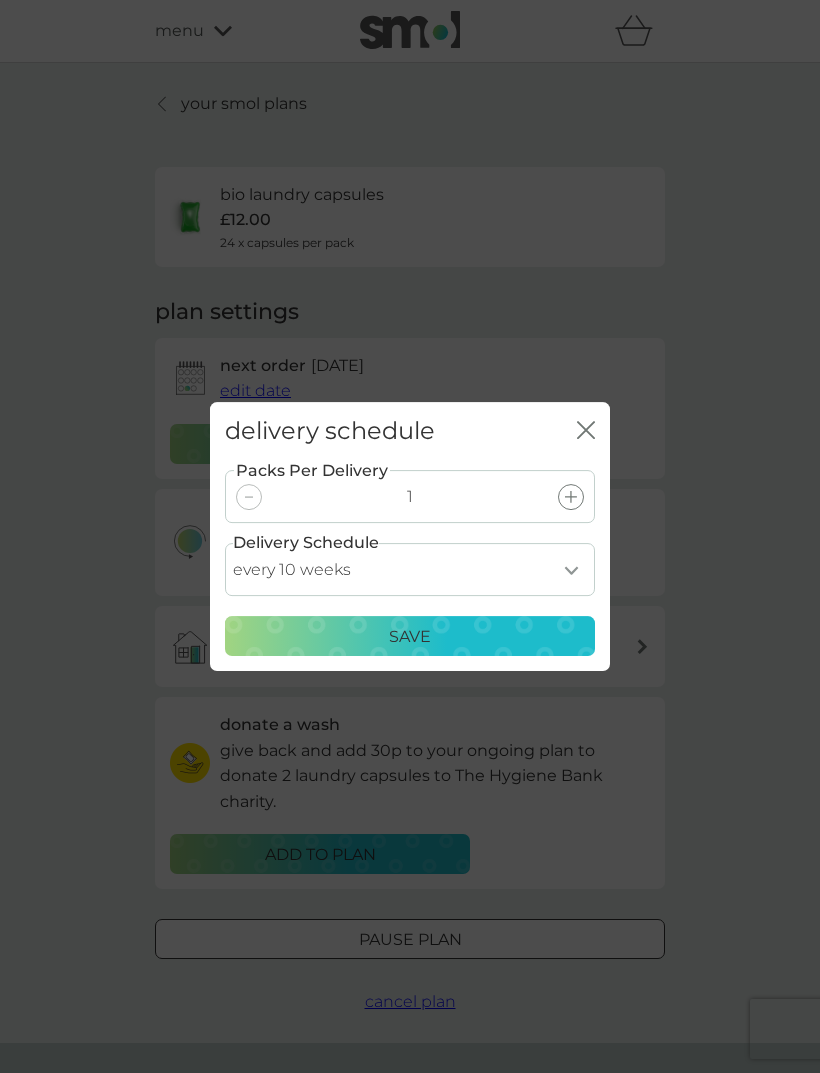 click on "Save" at bounding box center (410, 637) 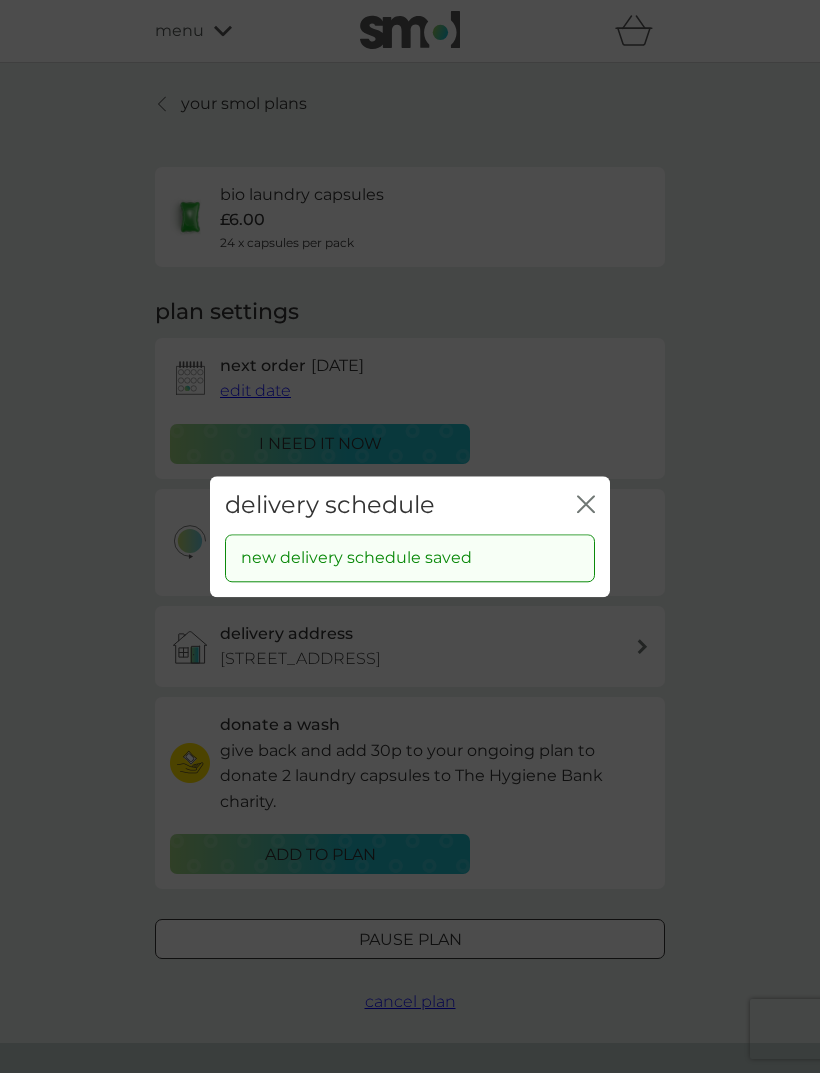 click 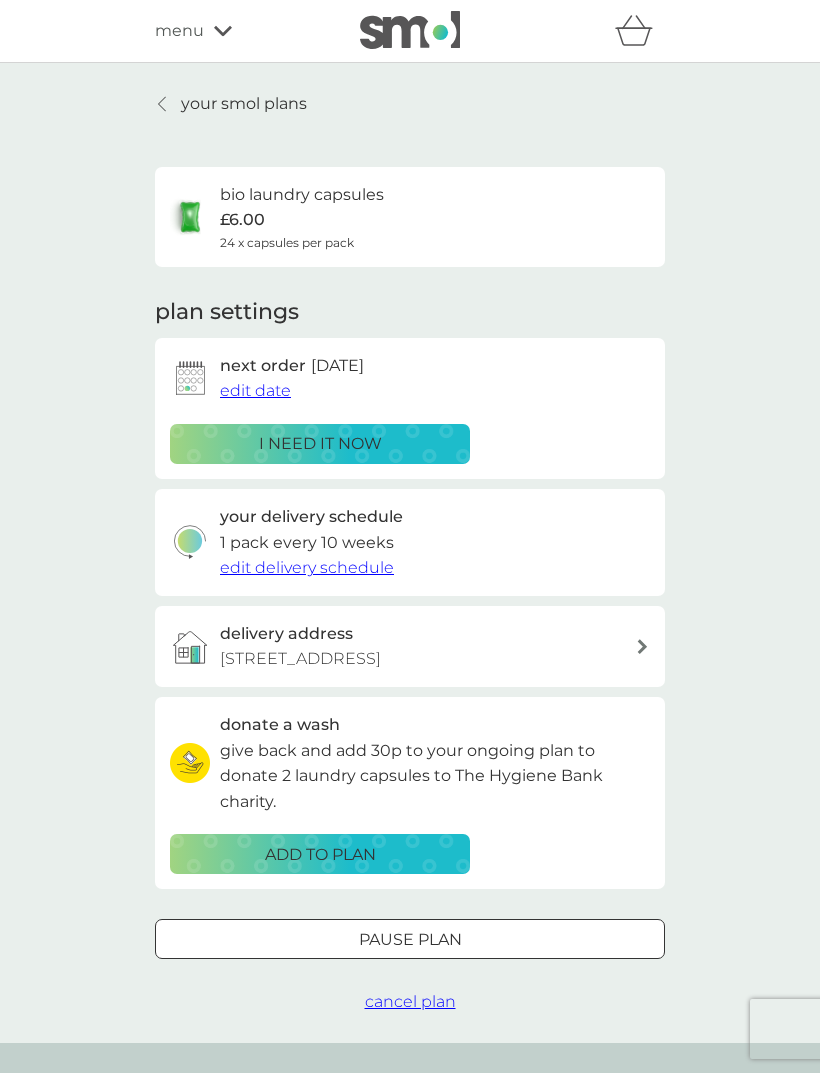 click at bounding box center [163, 104] 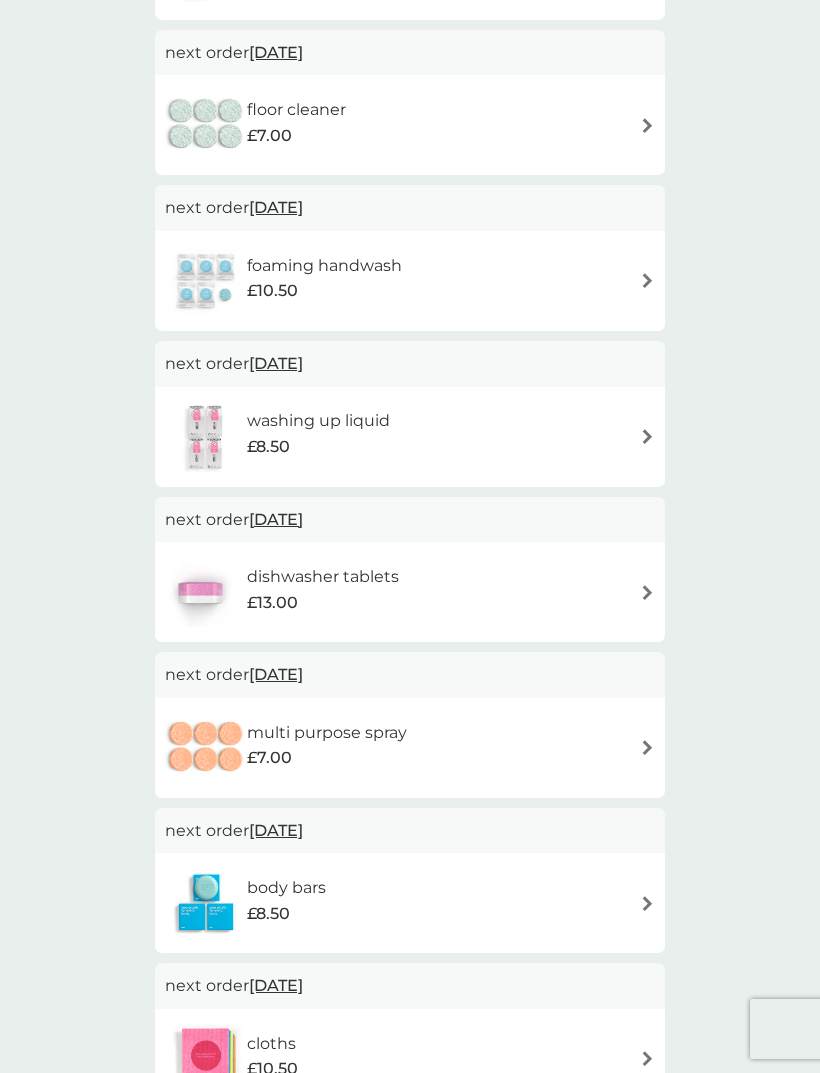 scroll, scrollTop: 547, scrollLeft: 0, axis: vertical 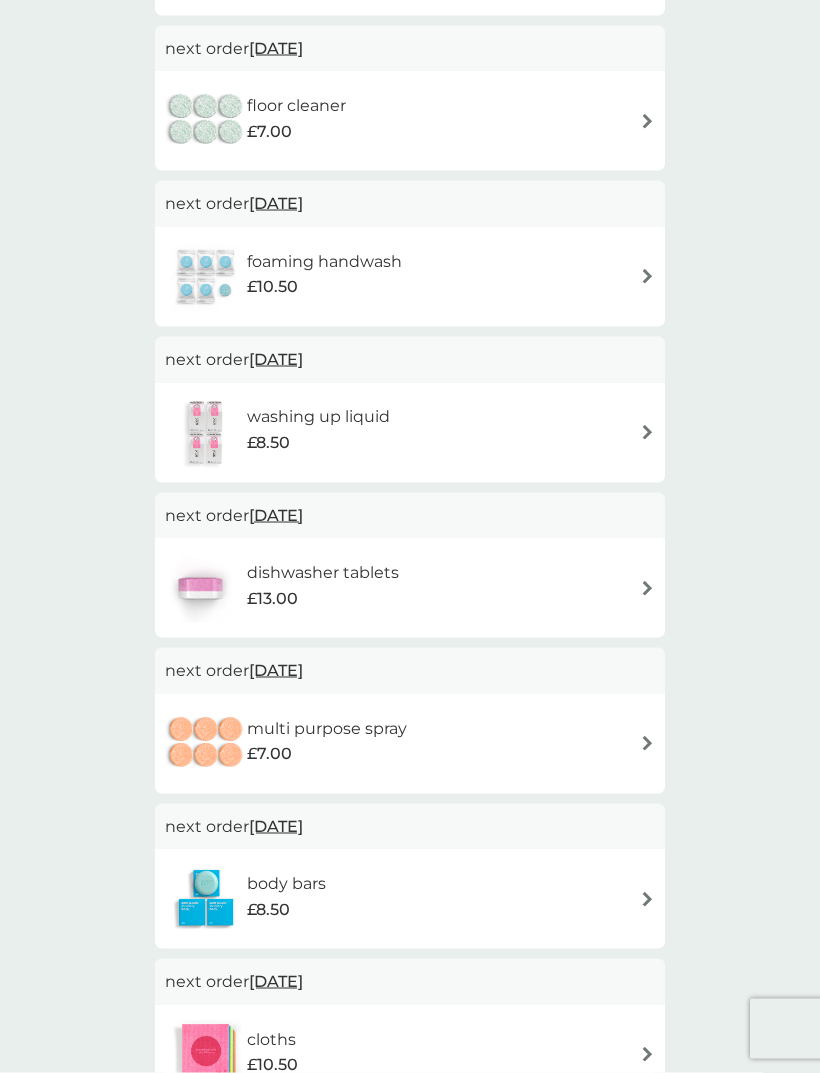 click on "6 Sep 2025" at bounding box center (276, 515) 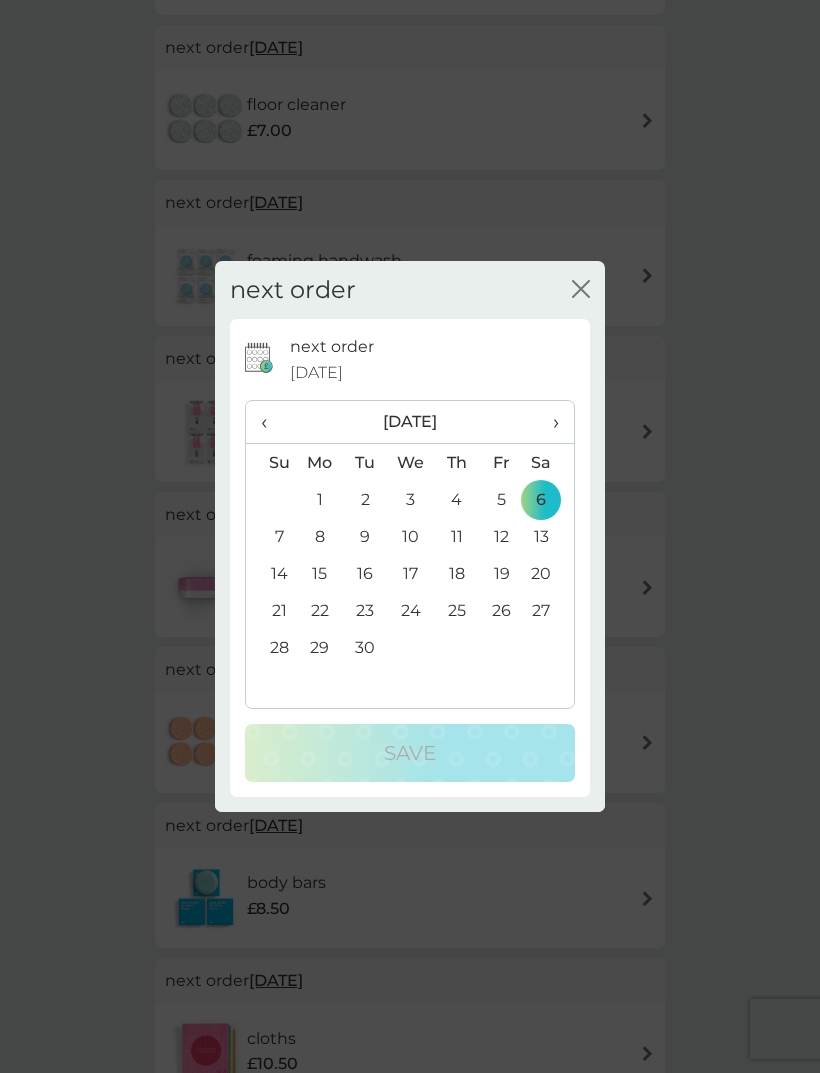 click on "26" at bounding box center [501, 610] 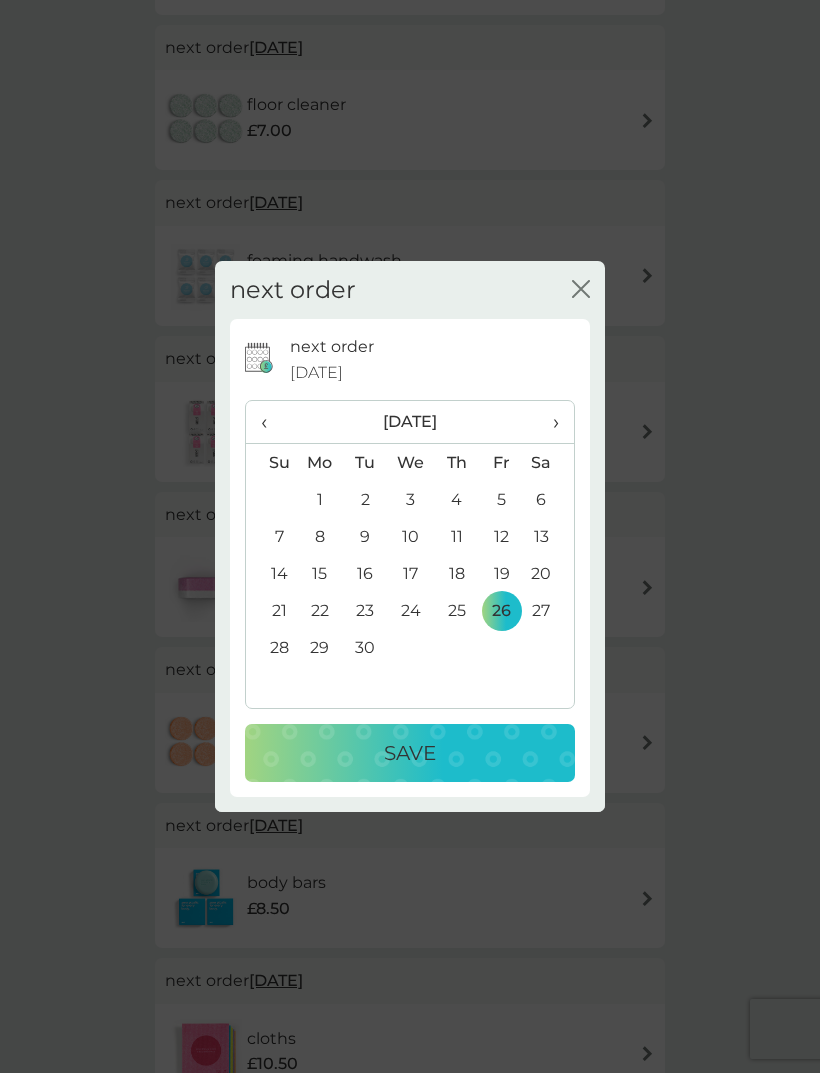 click on "19" at bounding box center [501, 573] 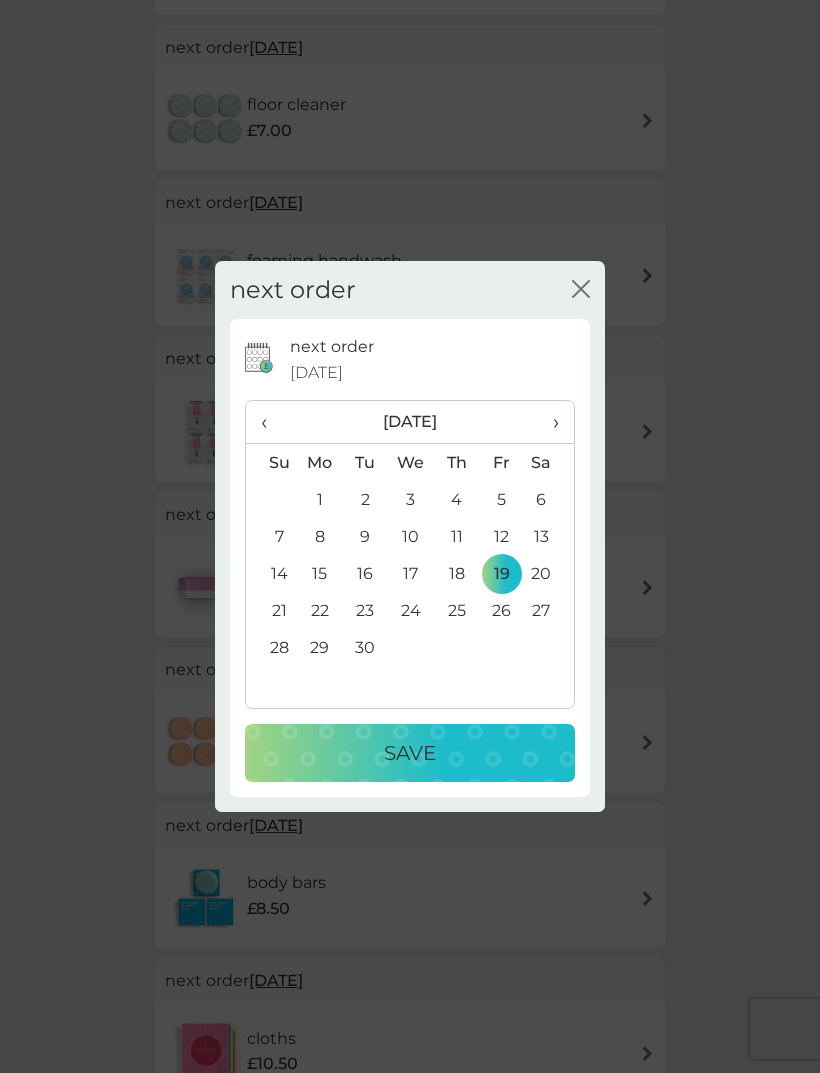 click on "Save" at bounding box center (410, 753) 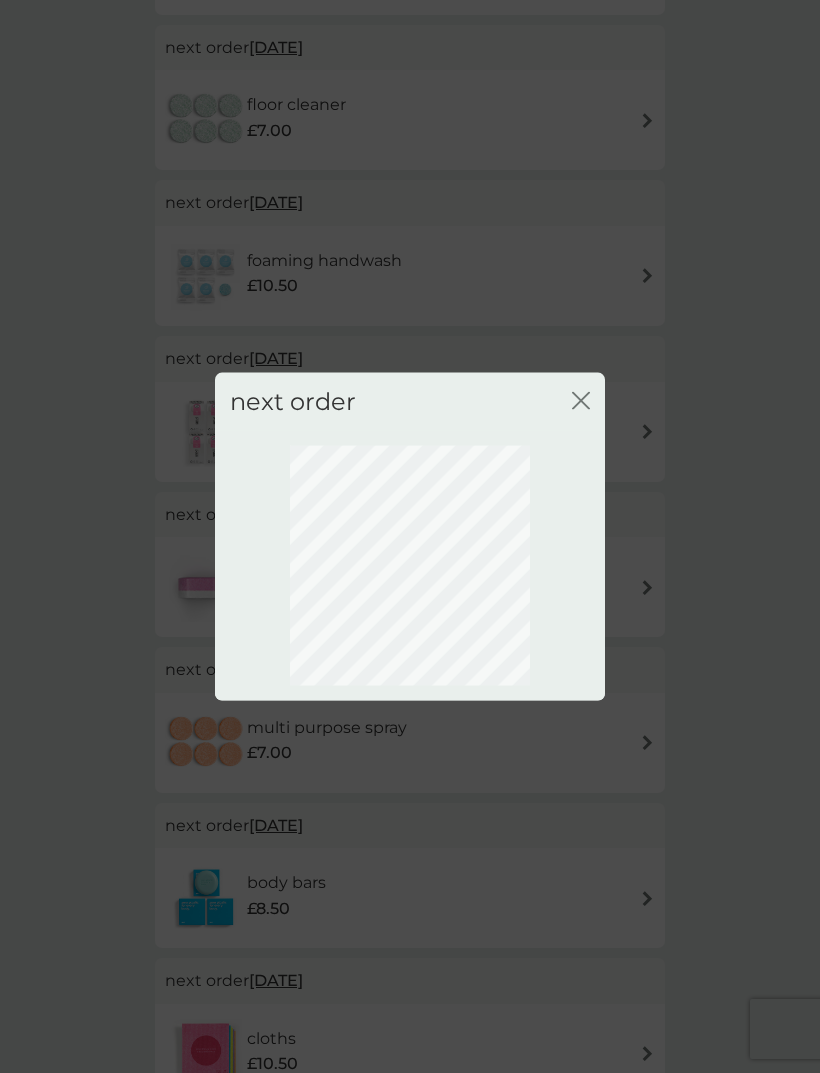 scroll, scrollTop: 500, scrollLeft: 0, axis: vertical 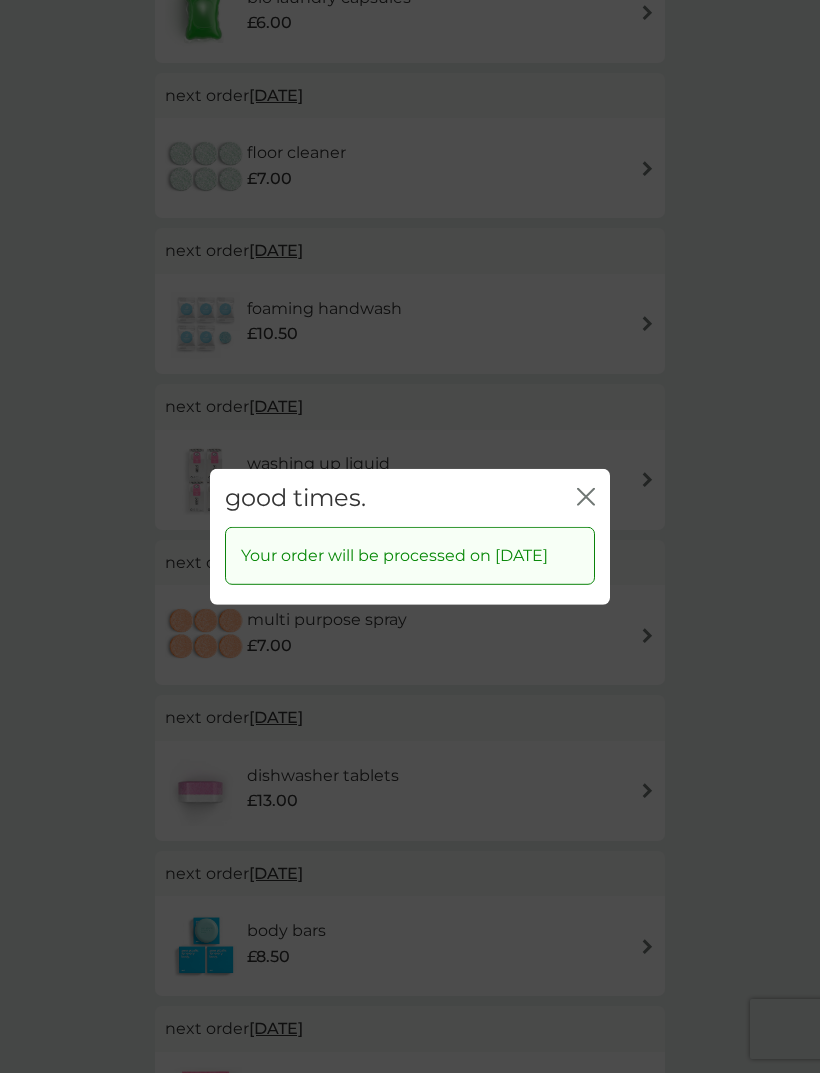 click on "close" 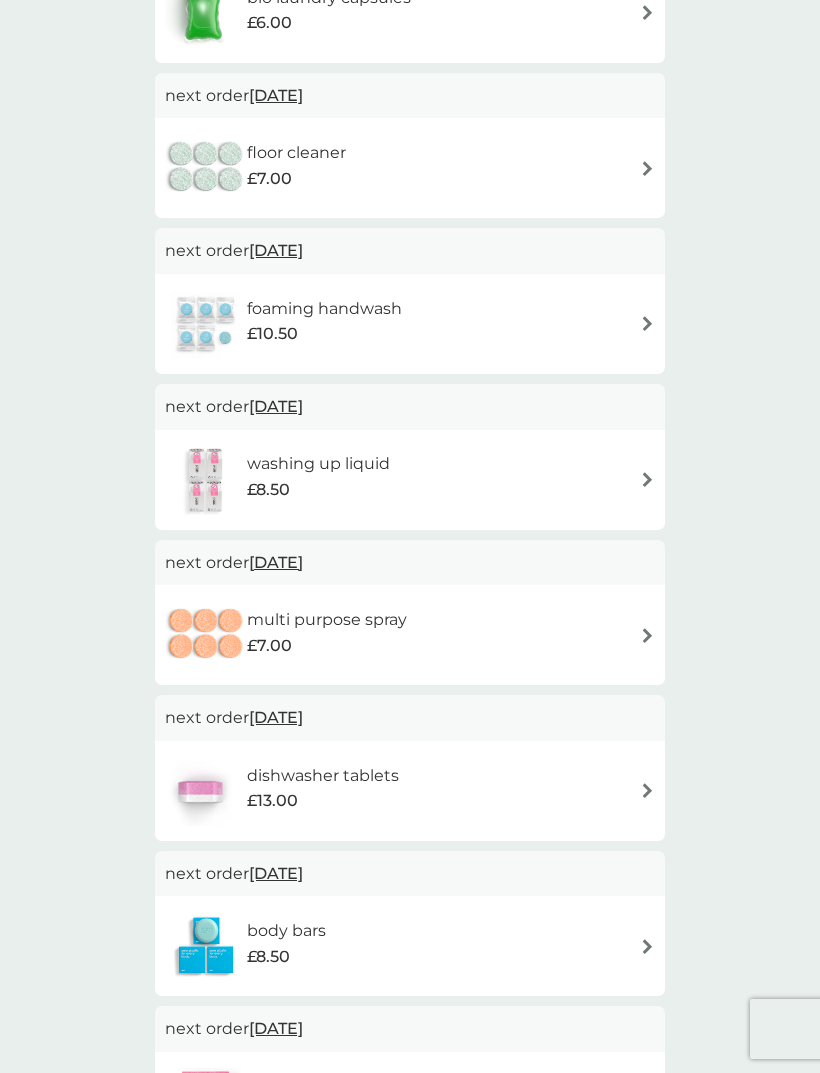 click on "19 Sep 2025" at bounding box center [276, 562] 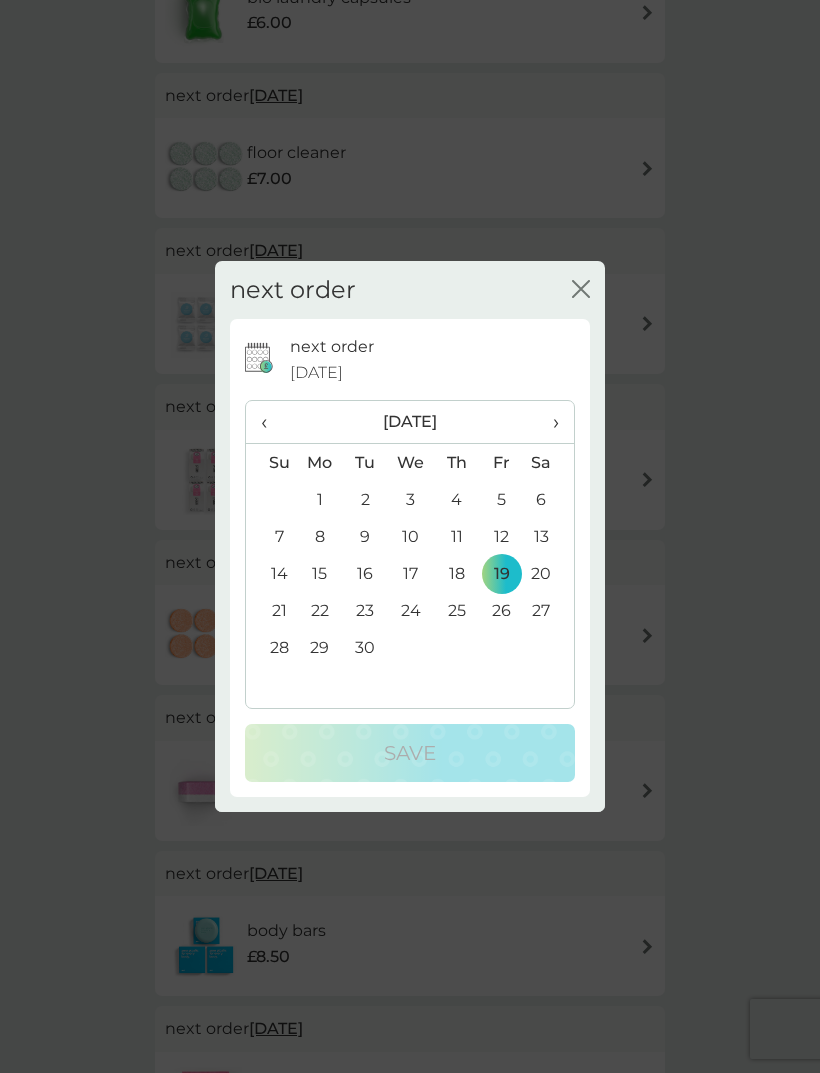 click on "close" 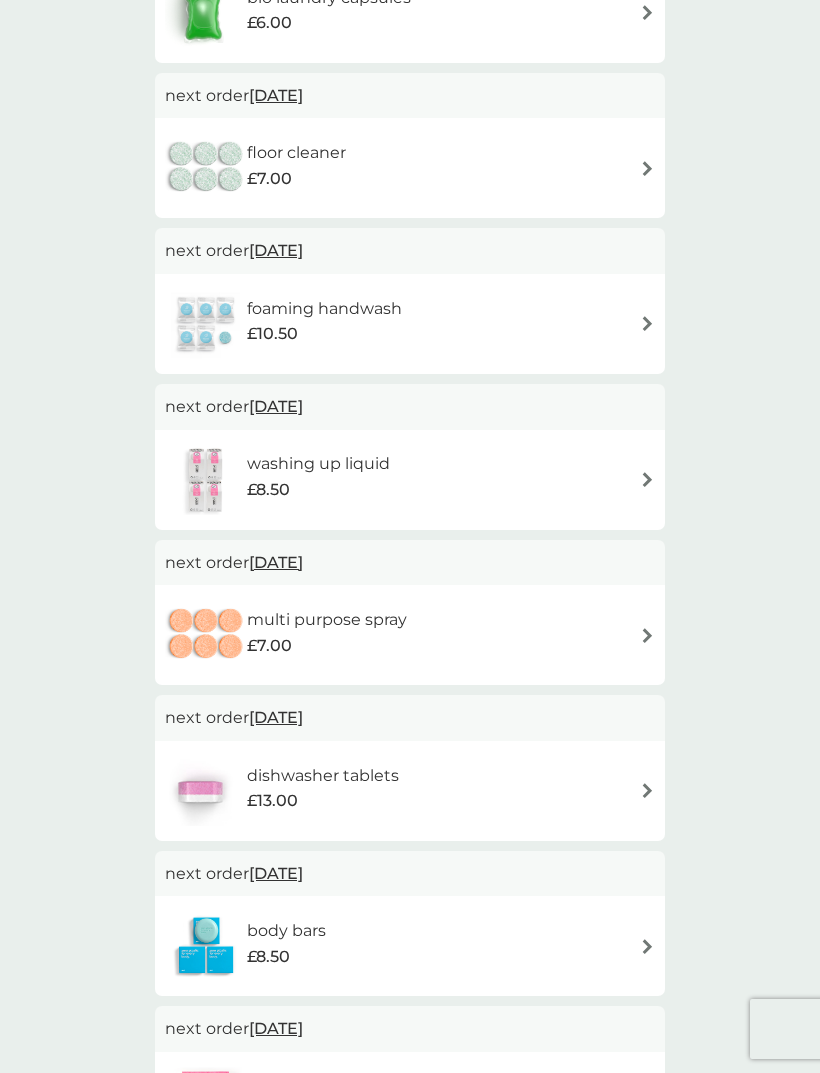 click on "19 Sep 2025" at bounding box center (276, 562) 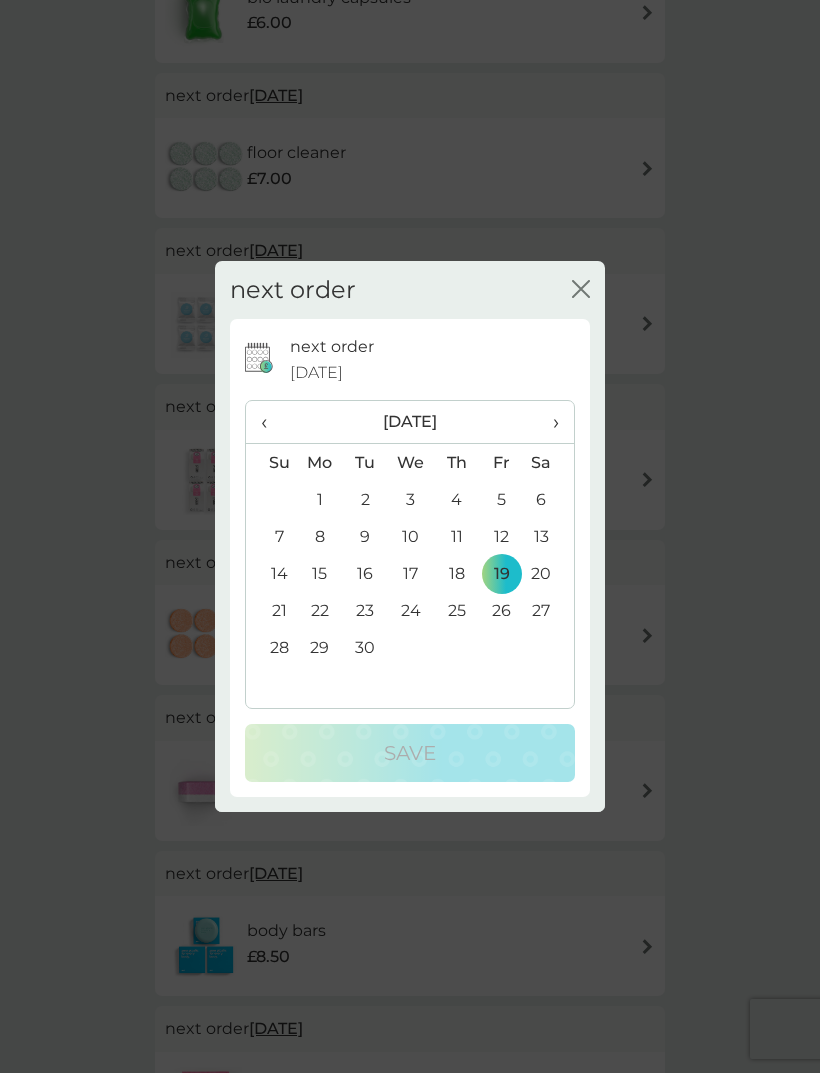 click on "22" at bounding box center (320, 610) 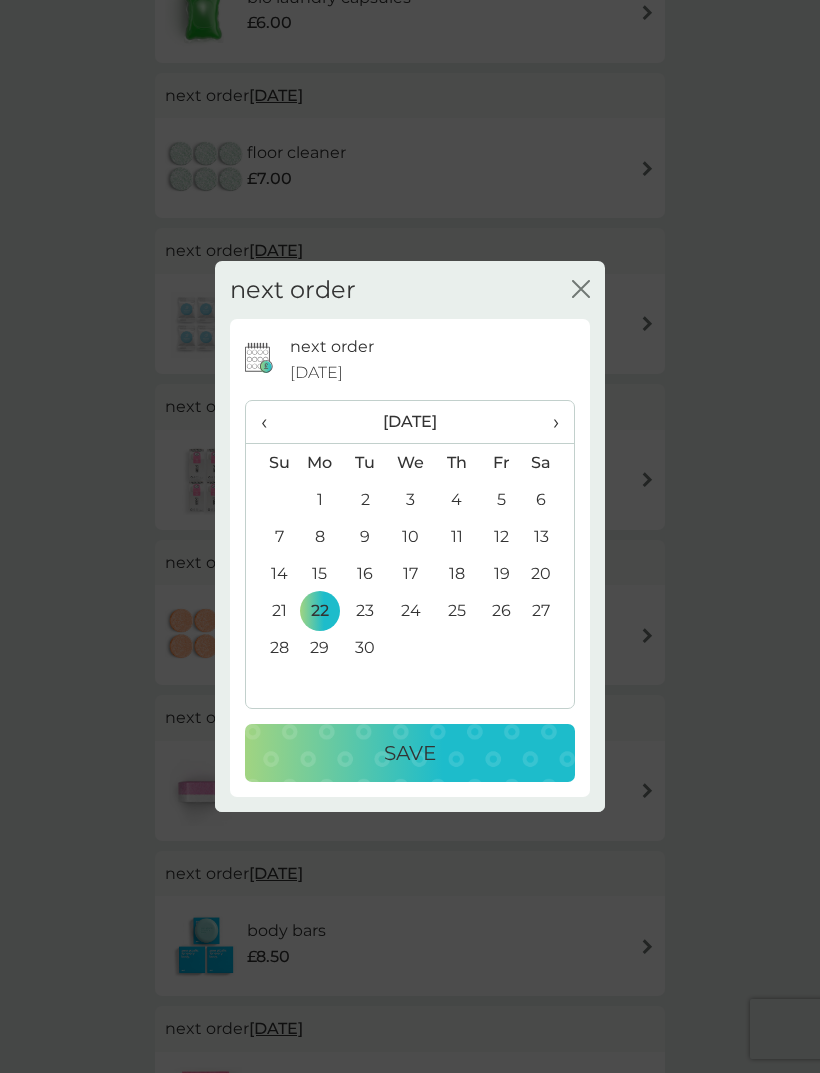 click on "Save" at bounding box center (410, 753) 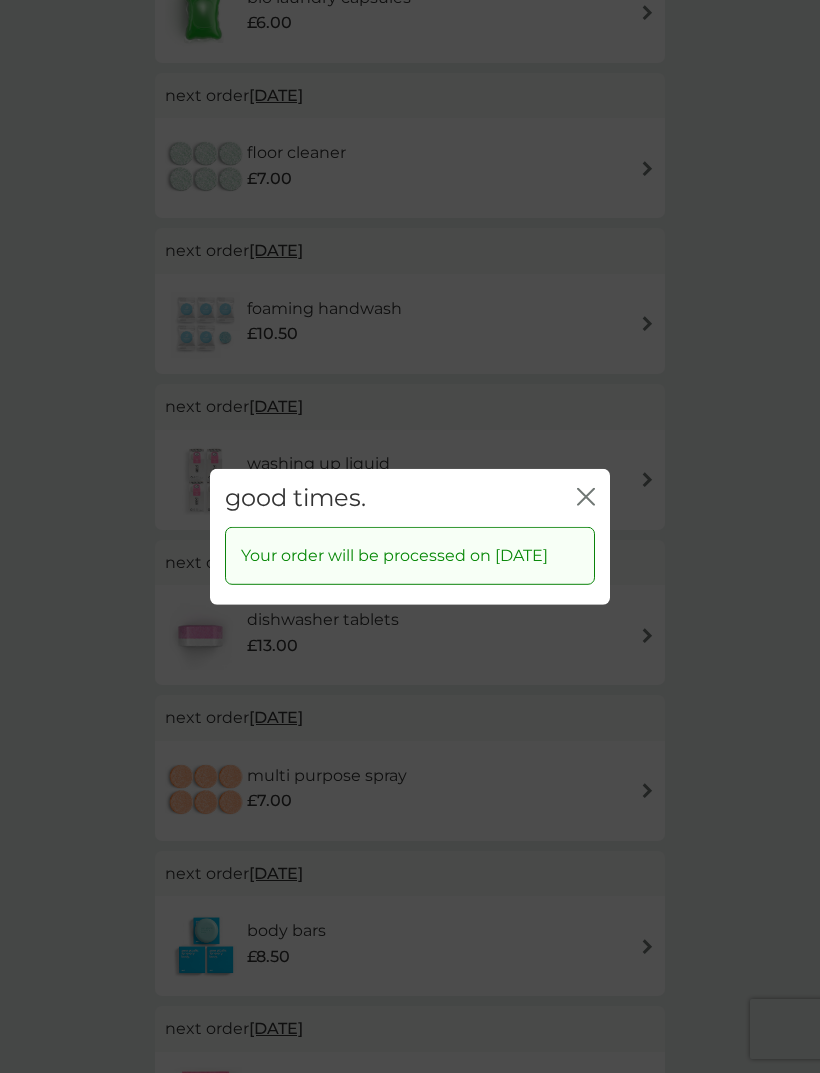 click on "close" 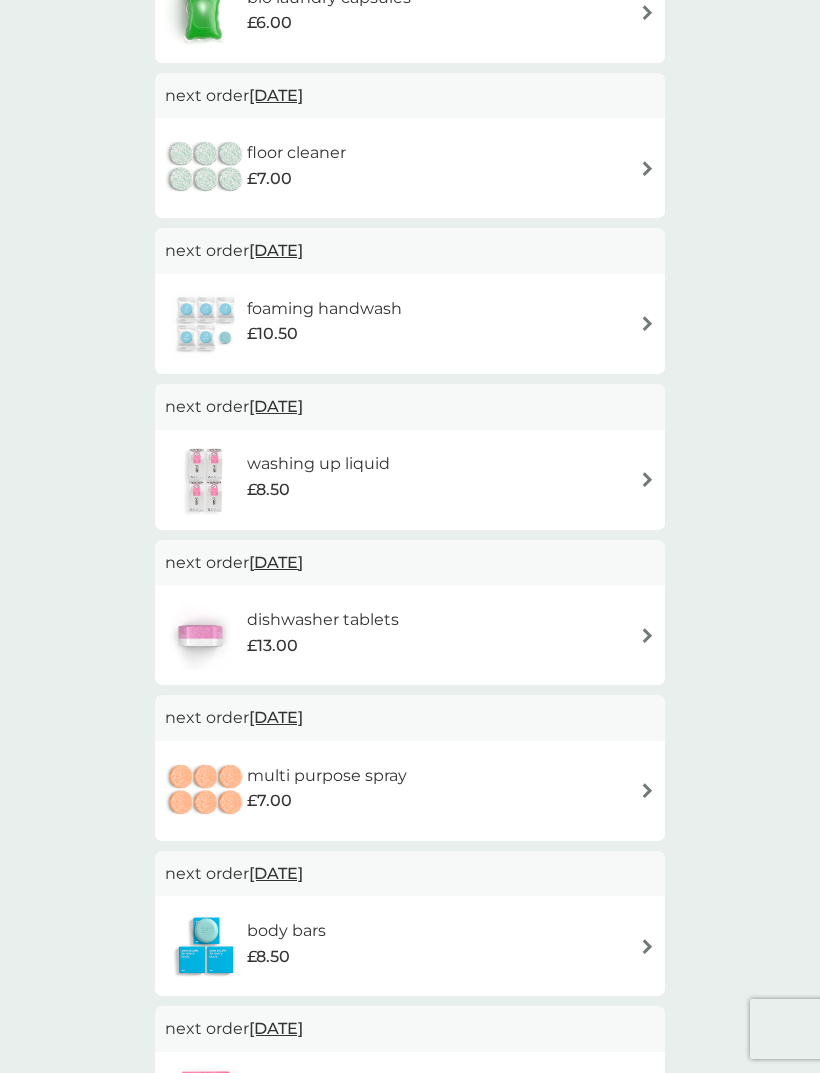 click on "19 Sep 2025" at bounding box center (276, 562) 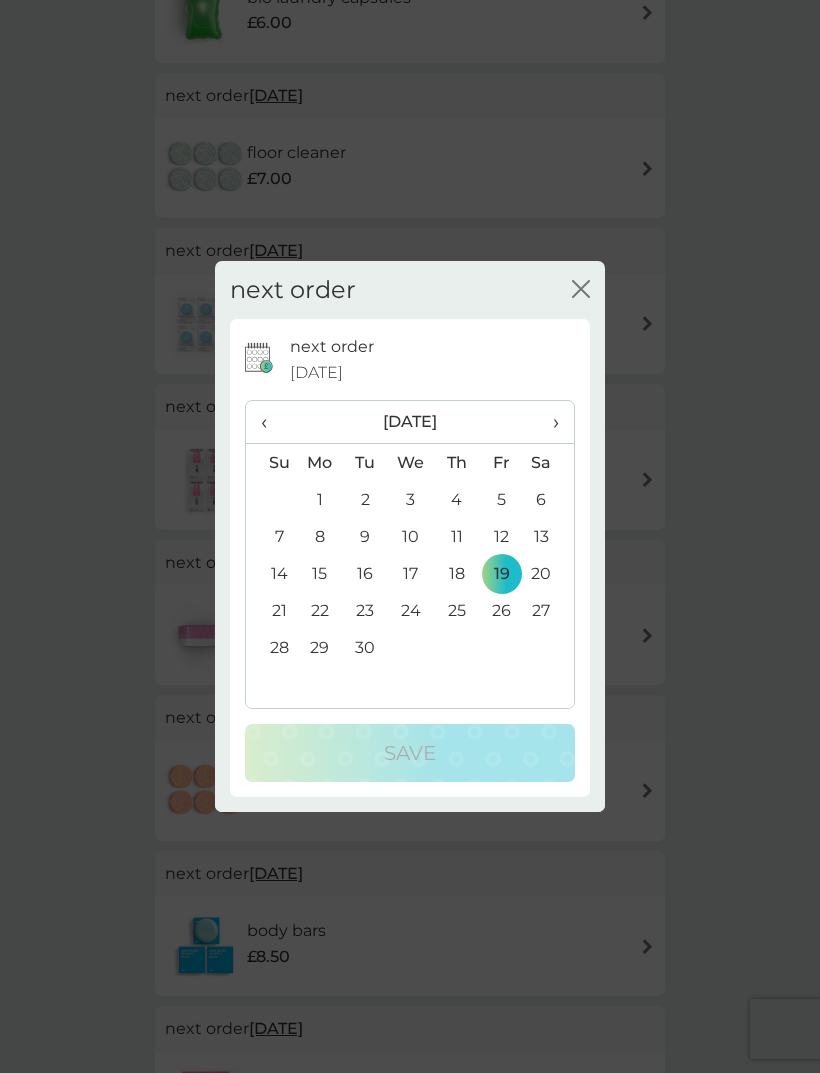 click on "22" at bounding box center [320, 610] 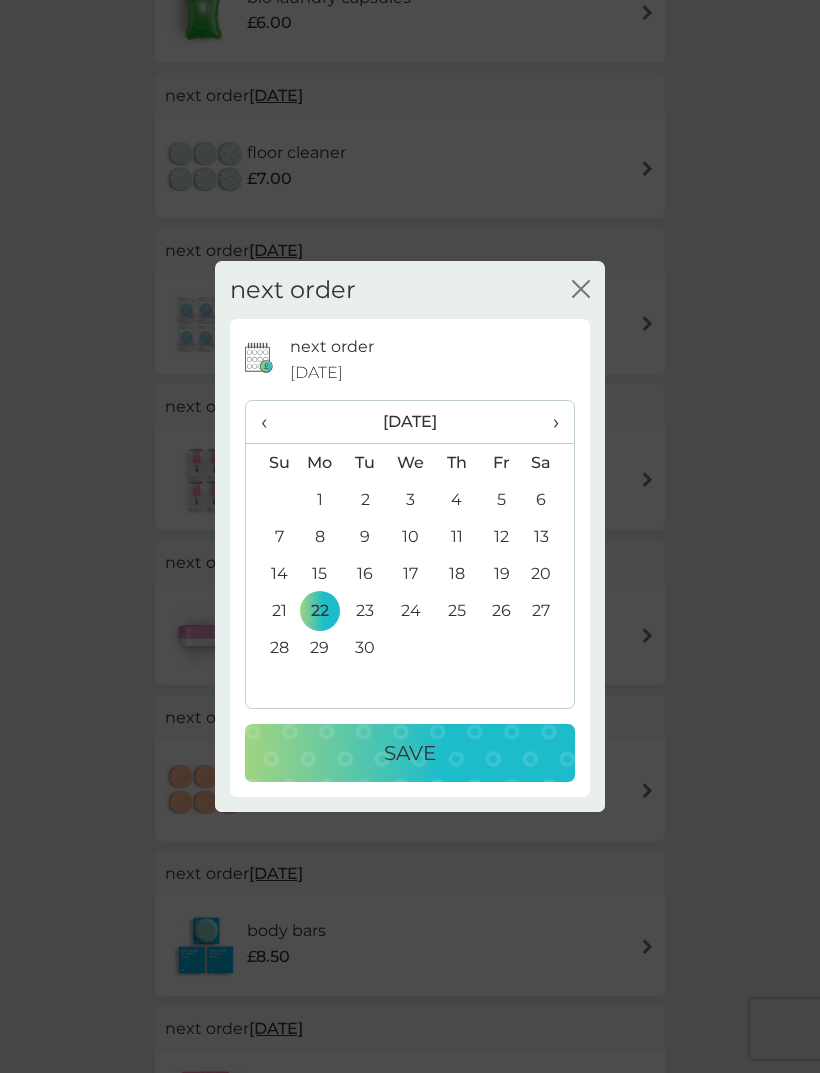 click on "Save" at bounding box center (410, 753) 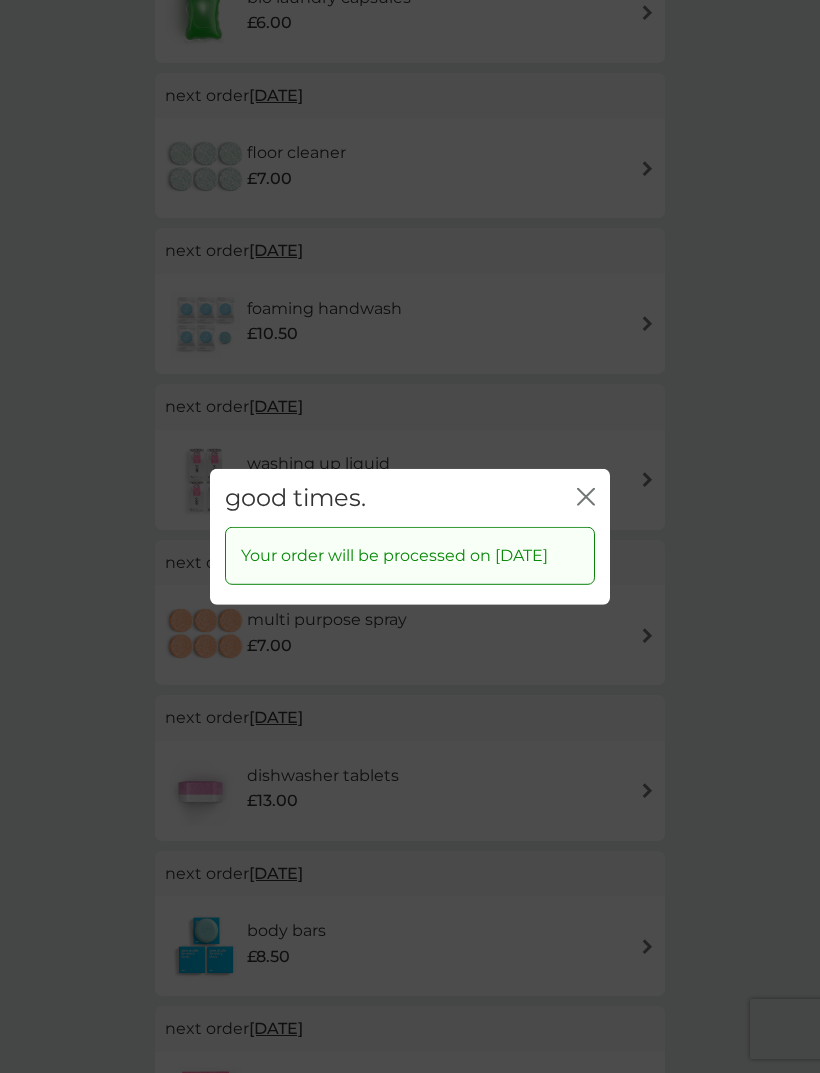 click 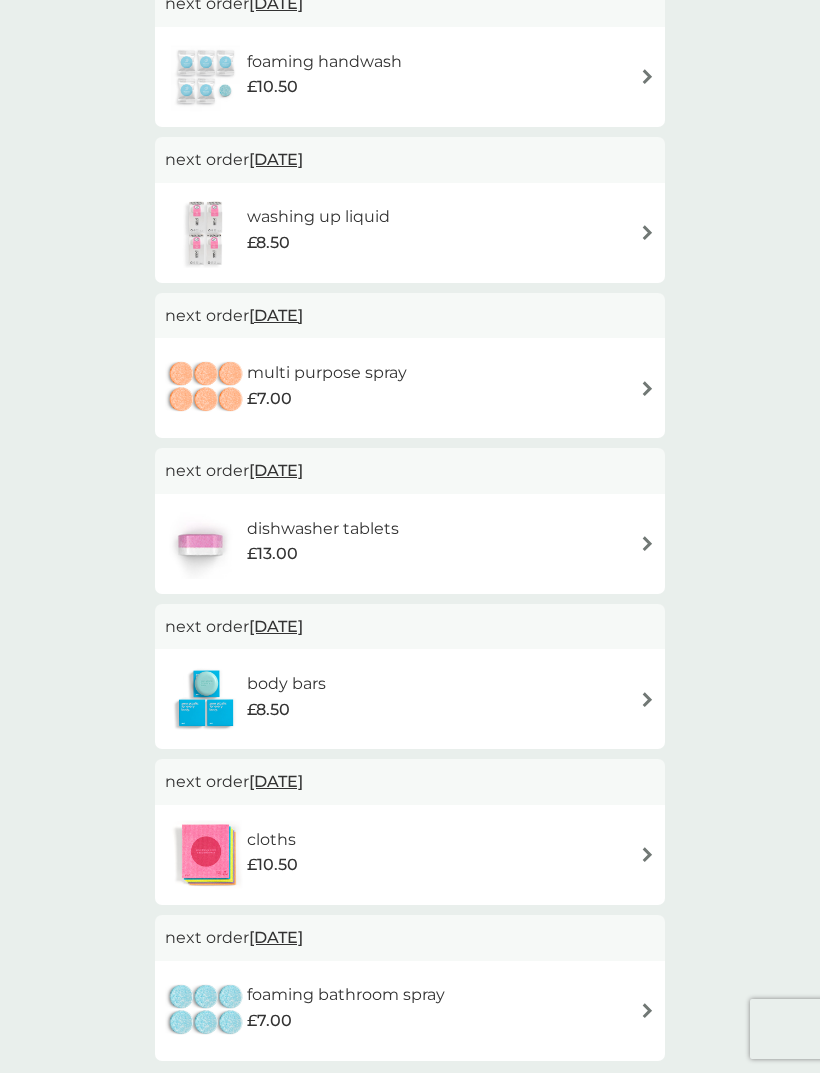 scroll, scrollTop: 746, scrollLeft: 0, axis: vertical 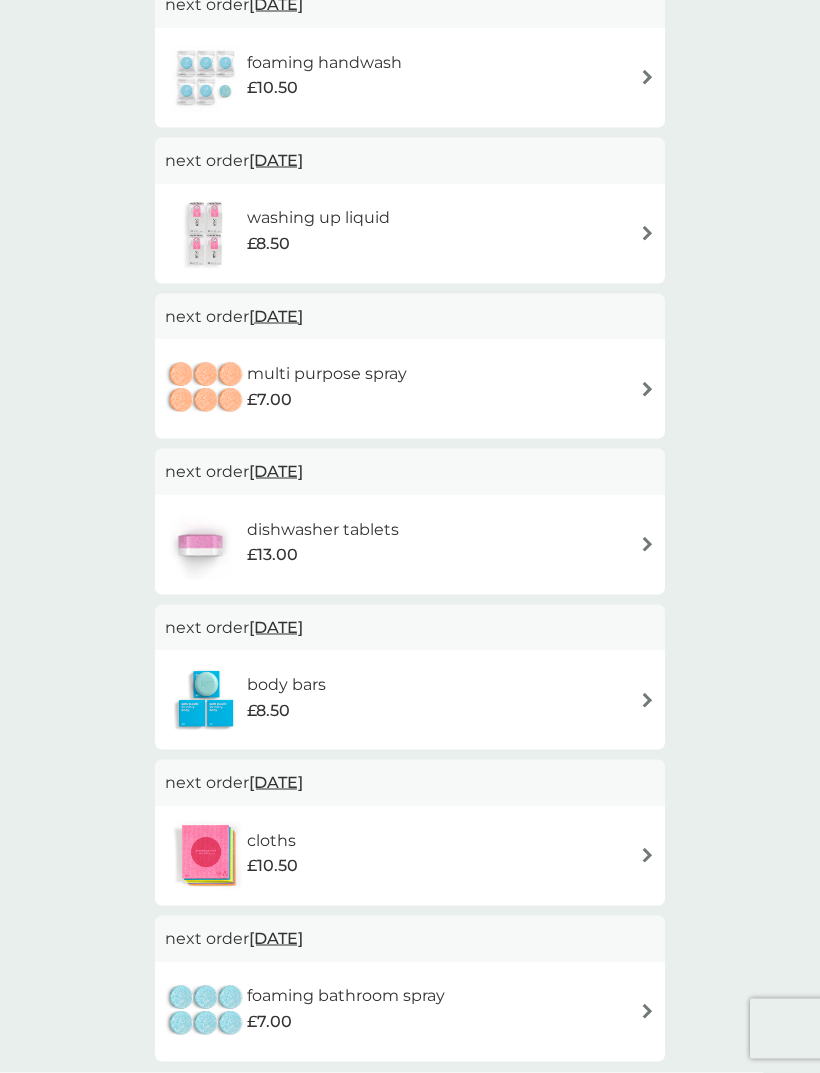 click on "cloths £10.50" at bounding box center (410, 856) 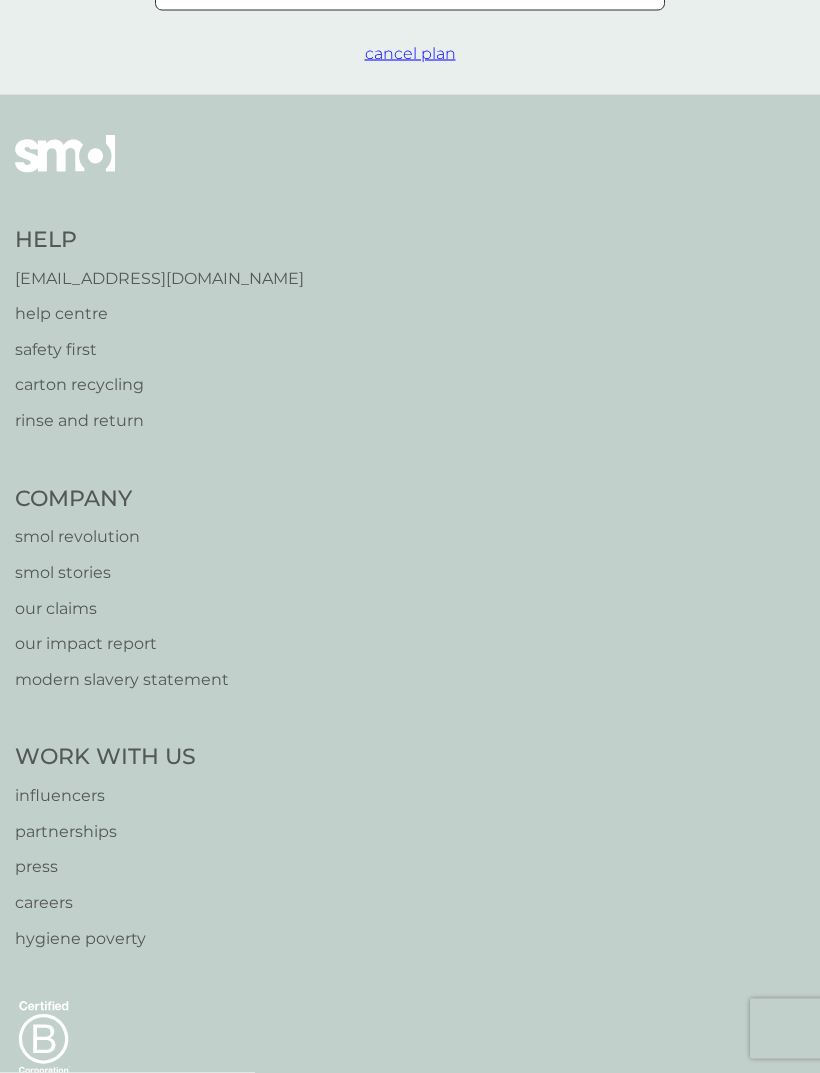 scroll, scrollTop: 0, scrollLeft: 0, axis: both 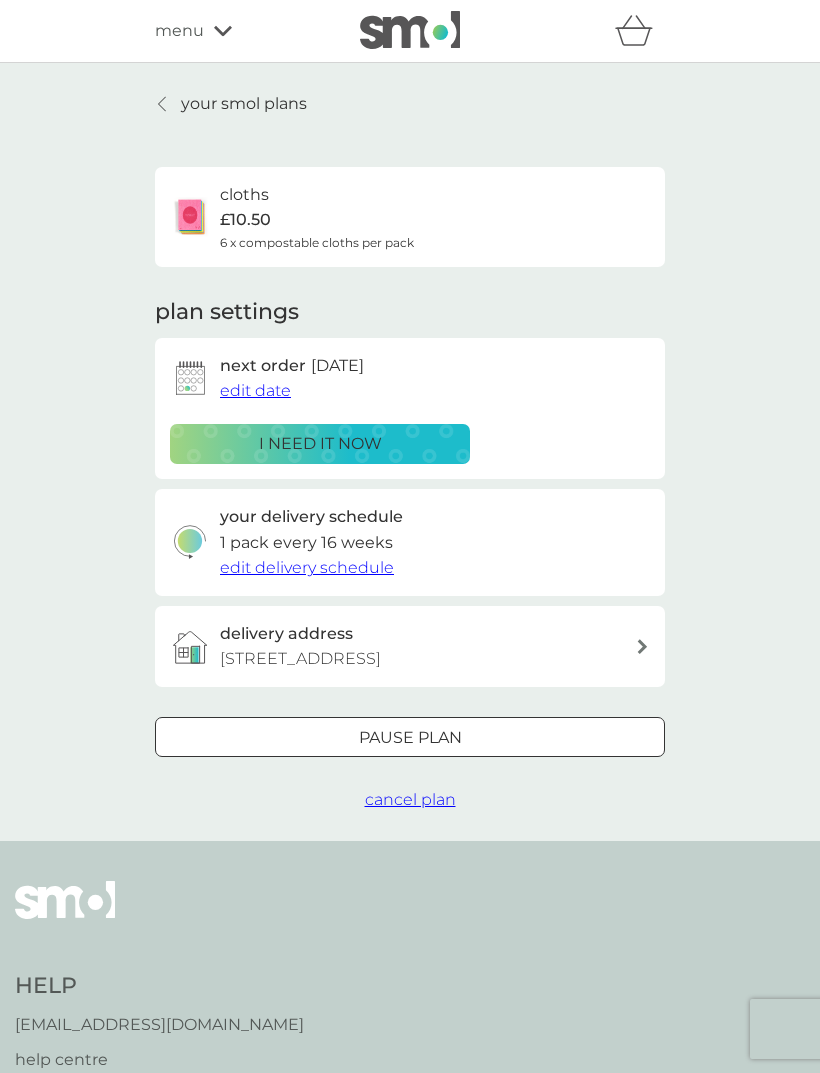 click on "Pause plan" at bounding box center (410, 738) 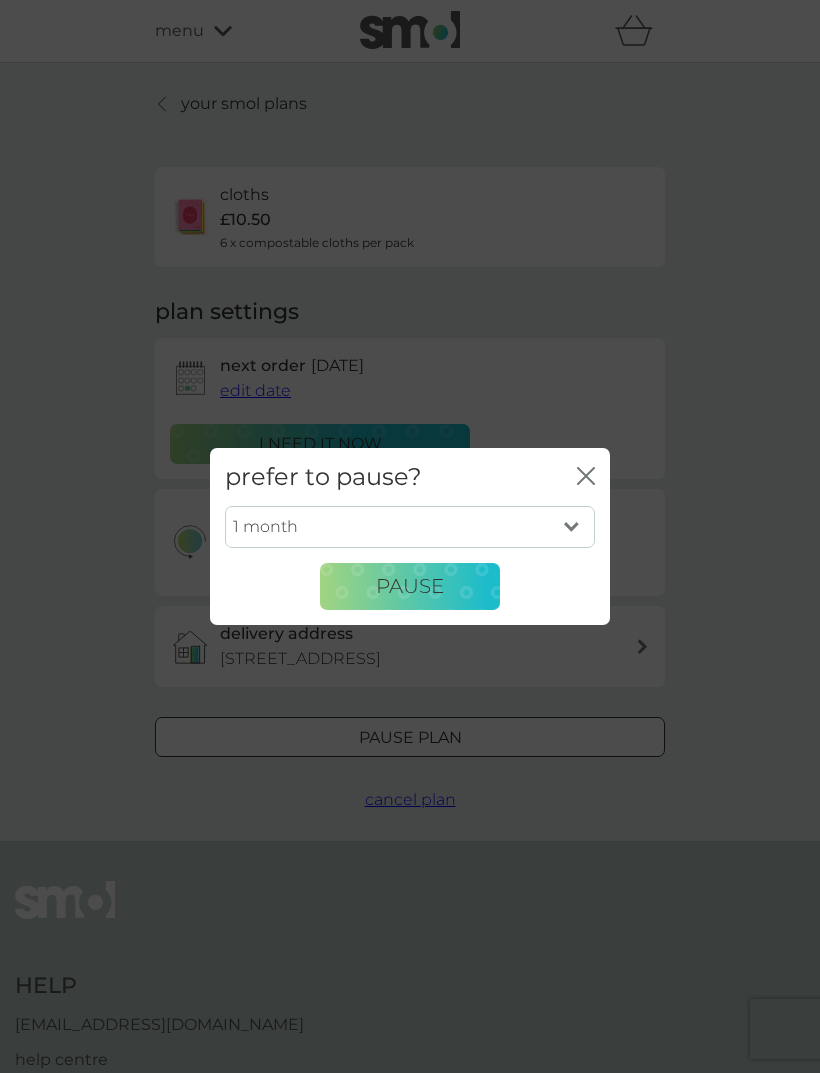 click on "1 month 2 months 3 months 4 months 5 months 6 months" at bounding box center [410, 527] 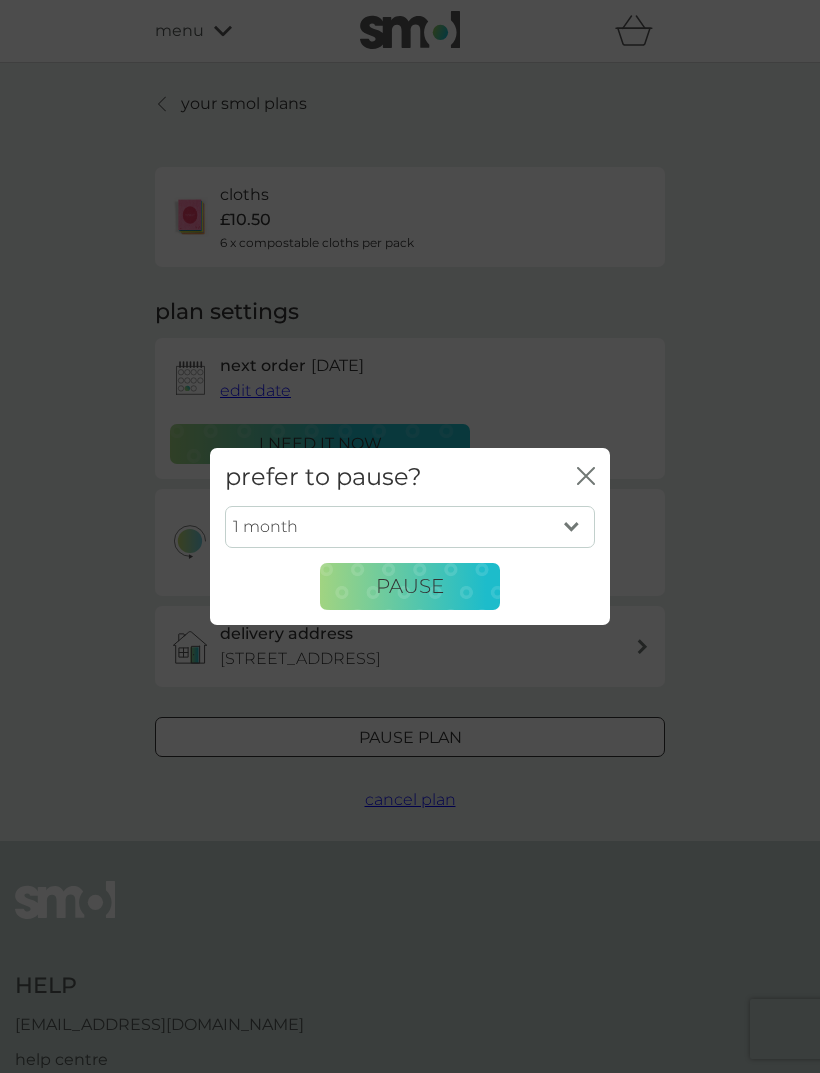 select on "3" 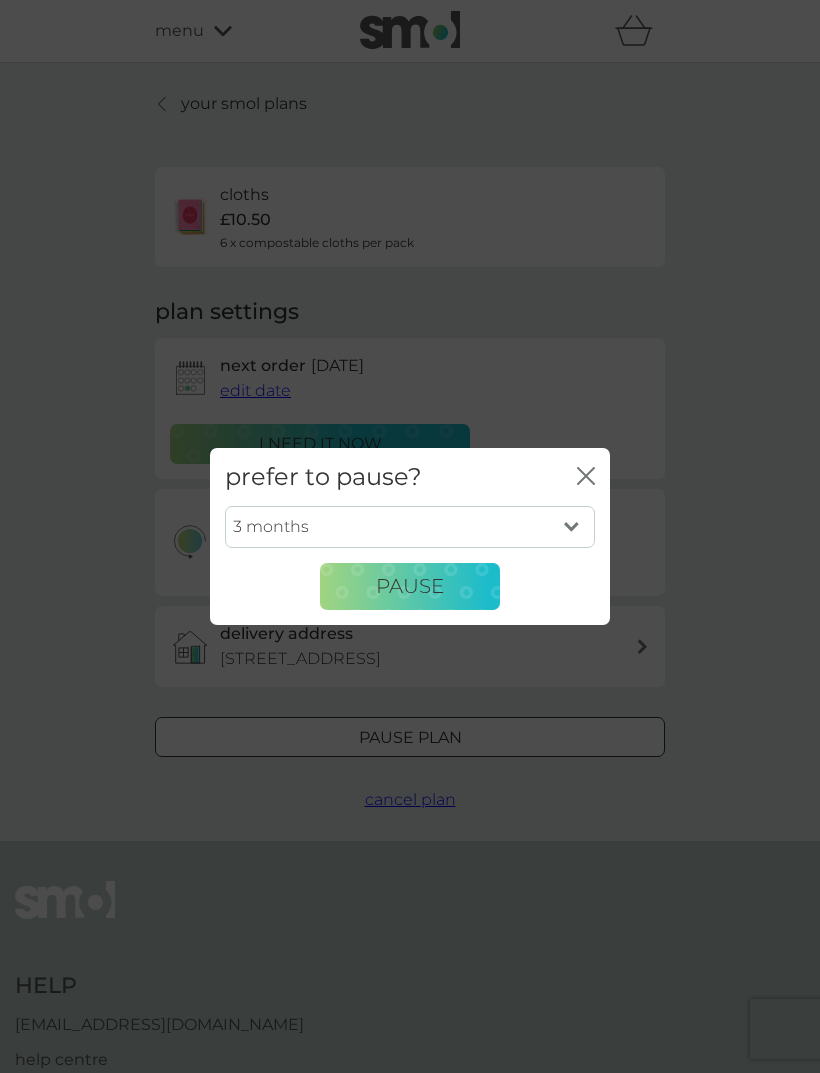 click on "1 month 2 months 3 months 4 months 5 months 6 months" at bounding box center (410, 527) 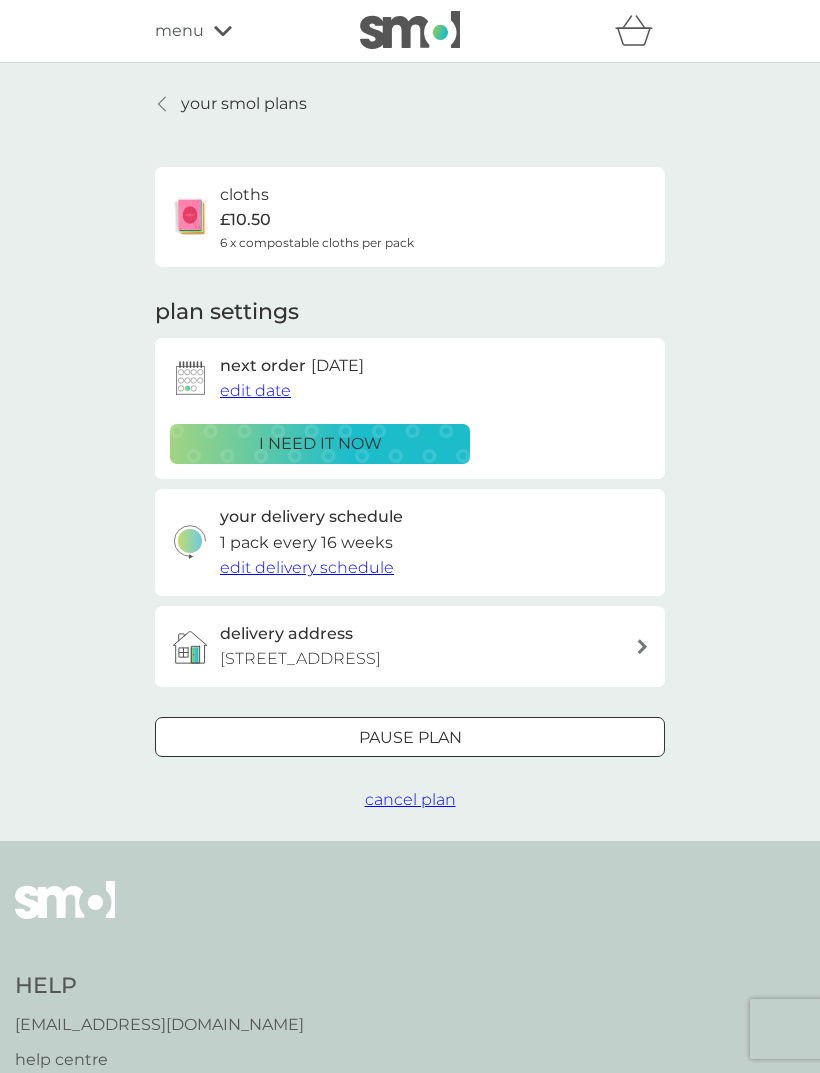 click on "cancel plan" at bounding box center [410, 799] 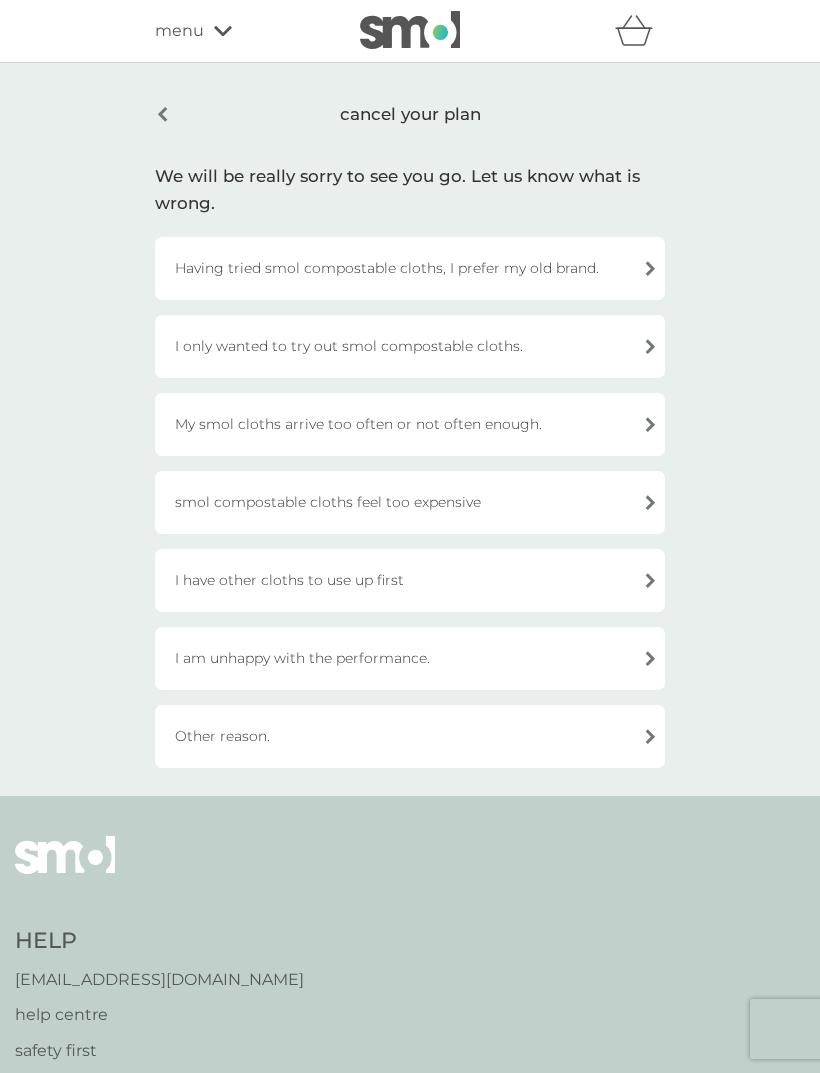 click on "Having tried smol compostable cloths, I prefer my old brand." at bounding box center [410, 268] 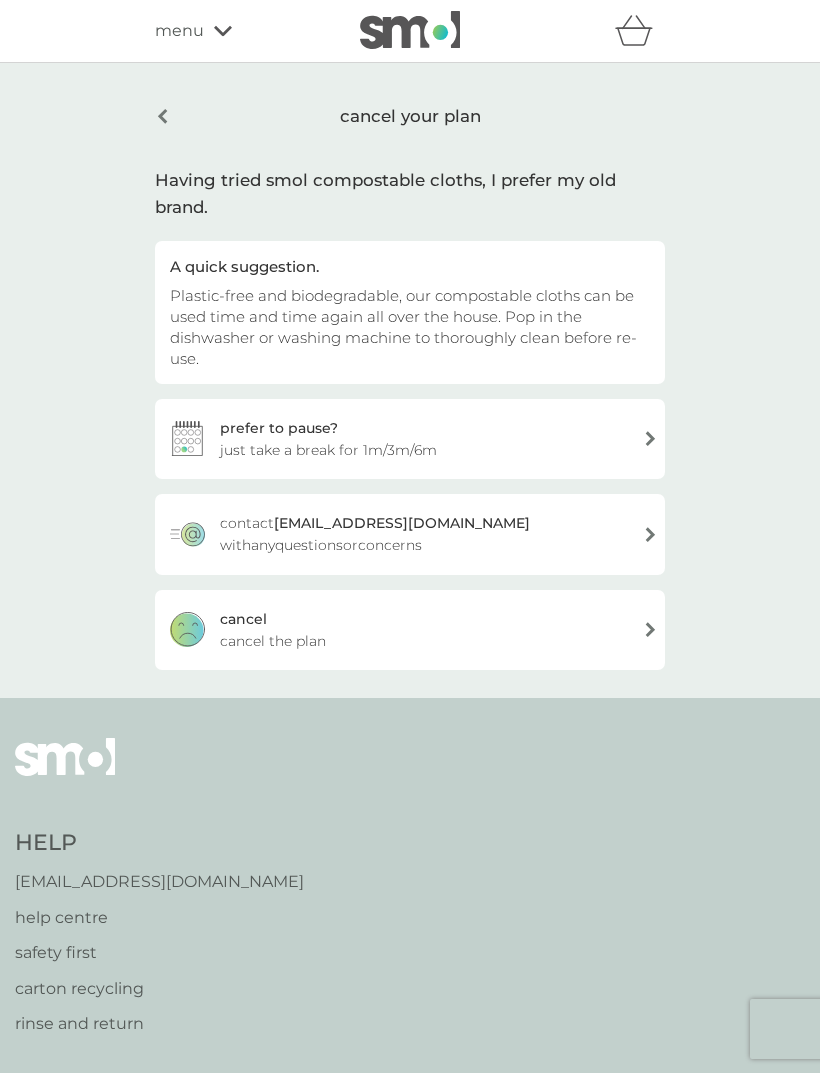 click on "cancel cancel the plan" at bounding box center (410, 630) 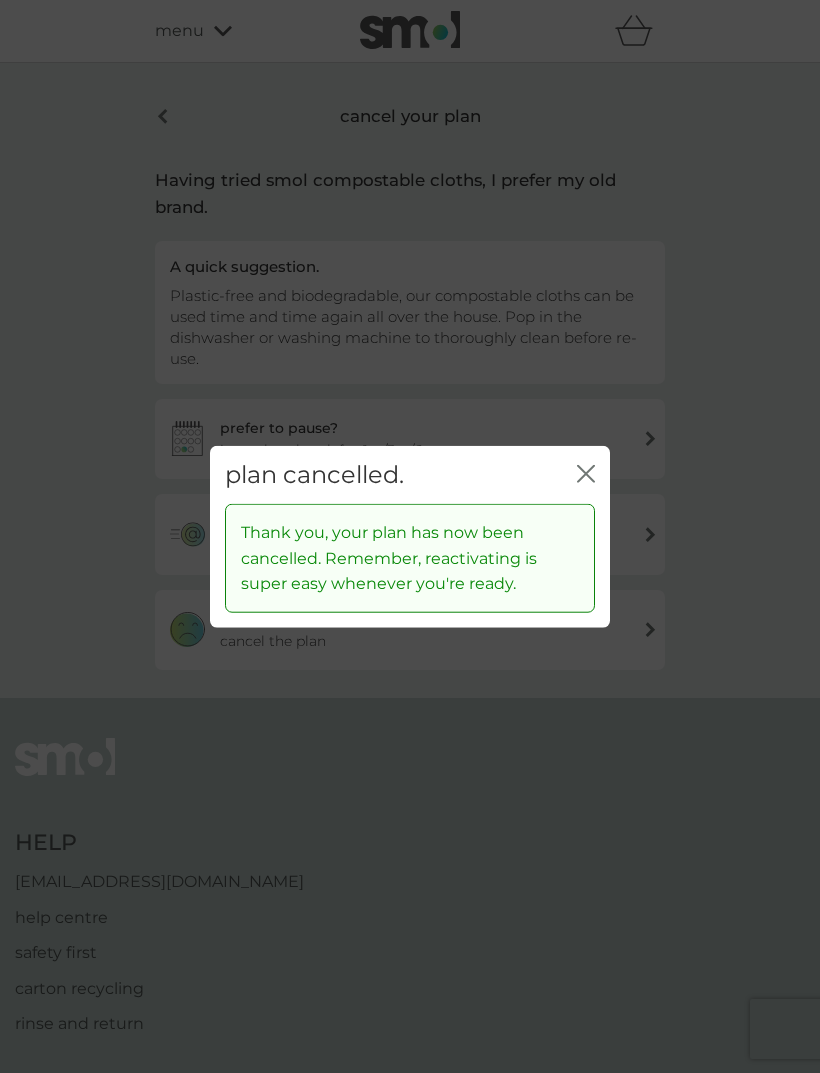 click on "close" 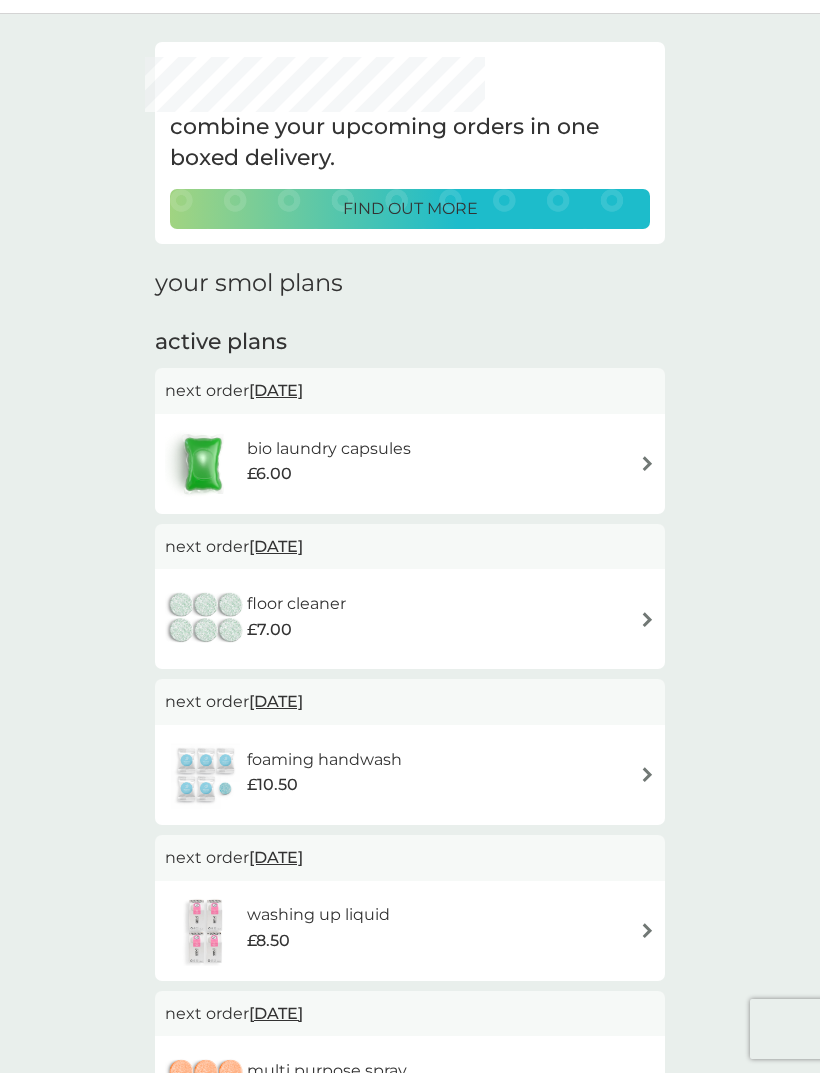 scroll, scrollTop: 0, scrollLeft: 0, axis: both 